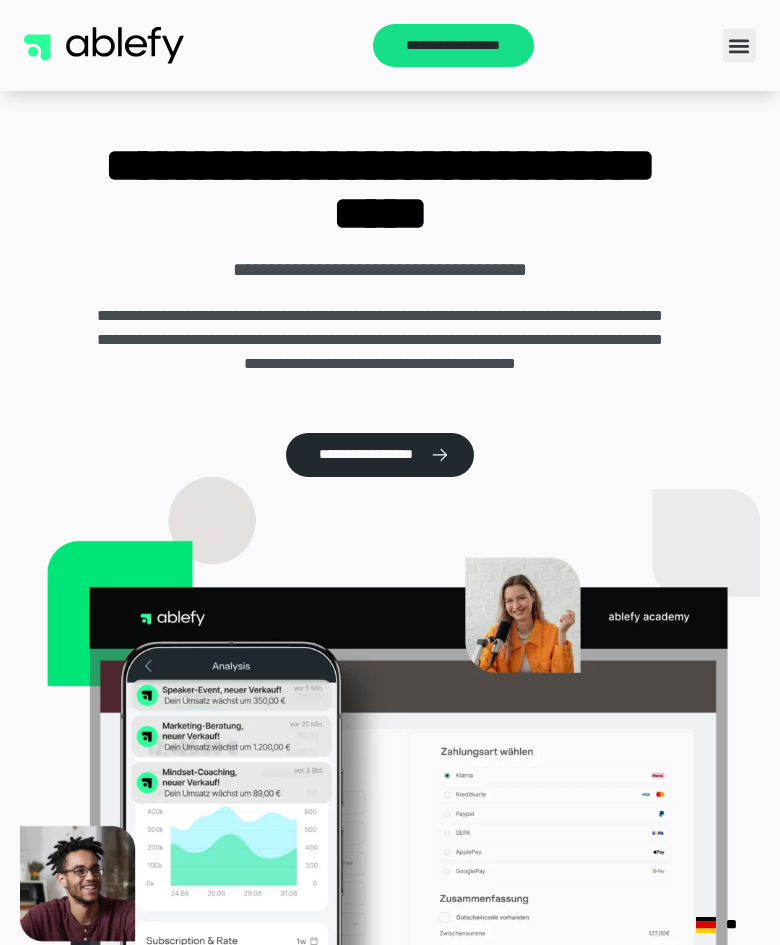 scroll, scrollTop: 0, scrollLeft: 0, axis: both 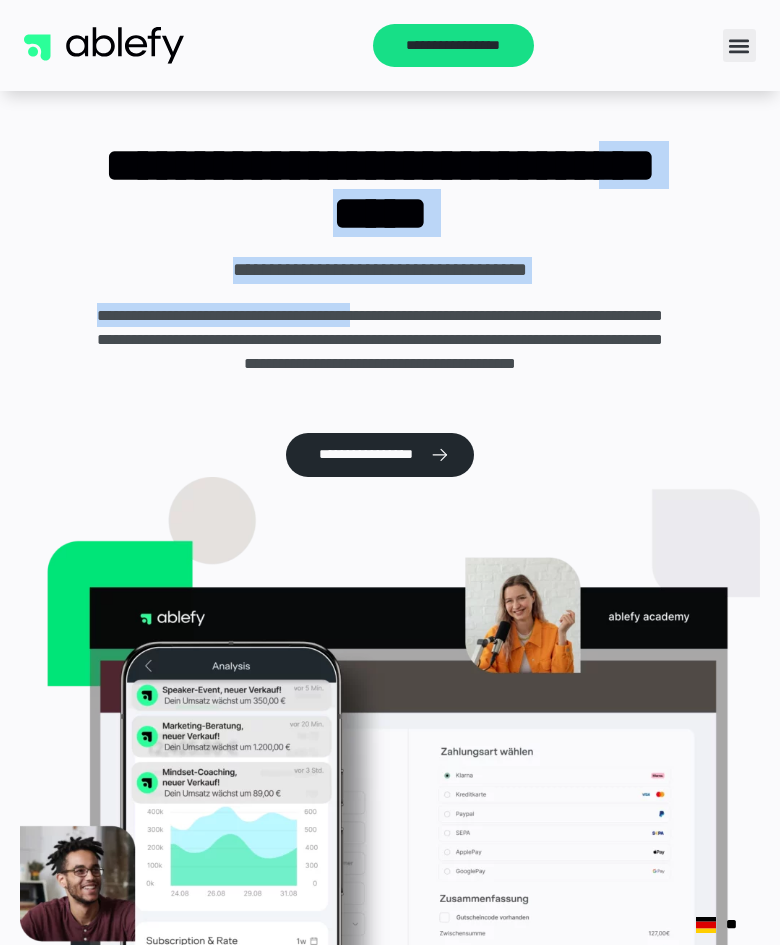 drag, startPoint x: 391, startPoint y: 196, endPoint x: 451, endPoint y: 306, distance: 125.299644 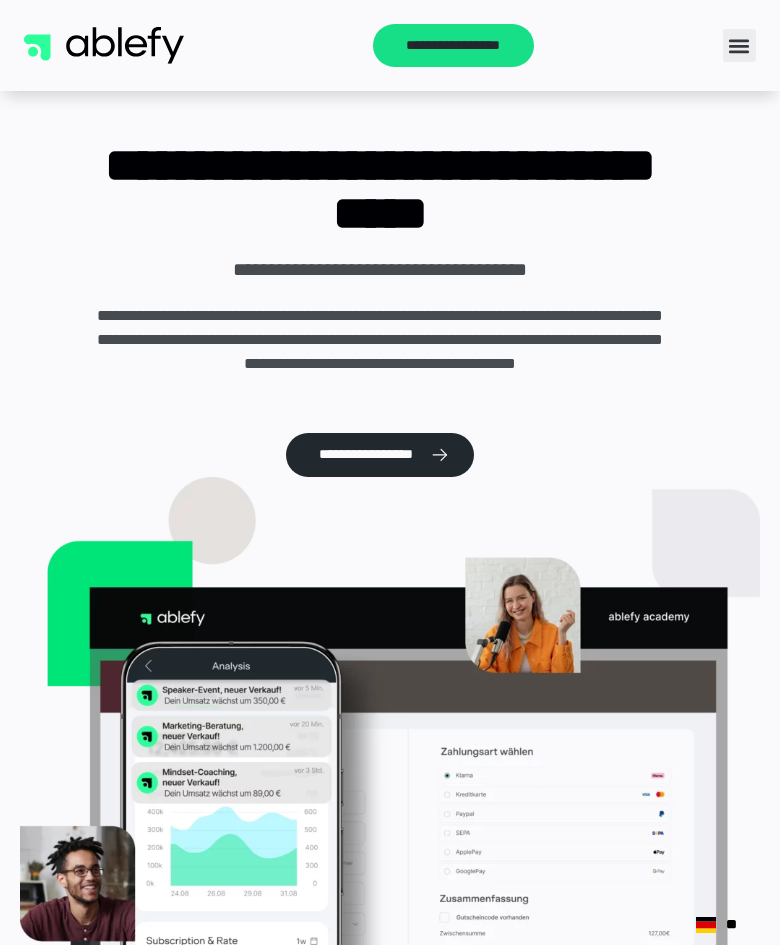 click on "**********" at bounding box center [380, 351] 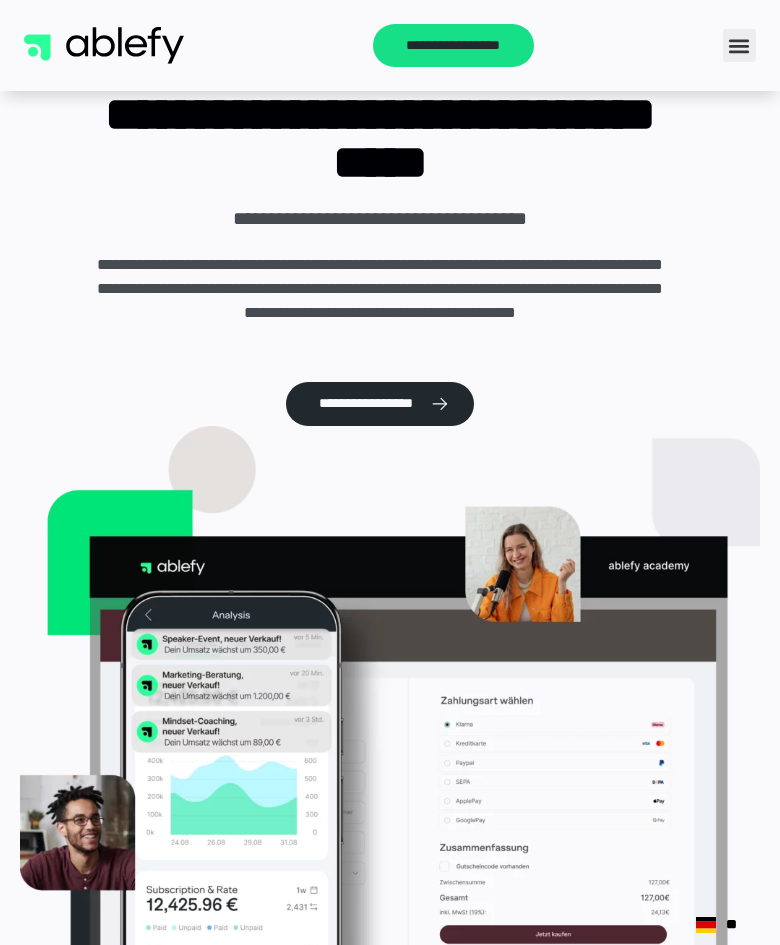 scroll, scrollTop: 90, scrollLeft: 0, axis: vertical 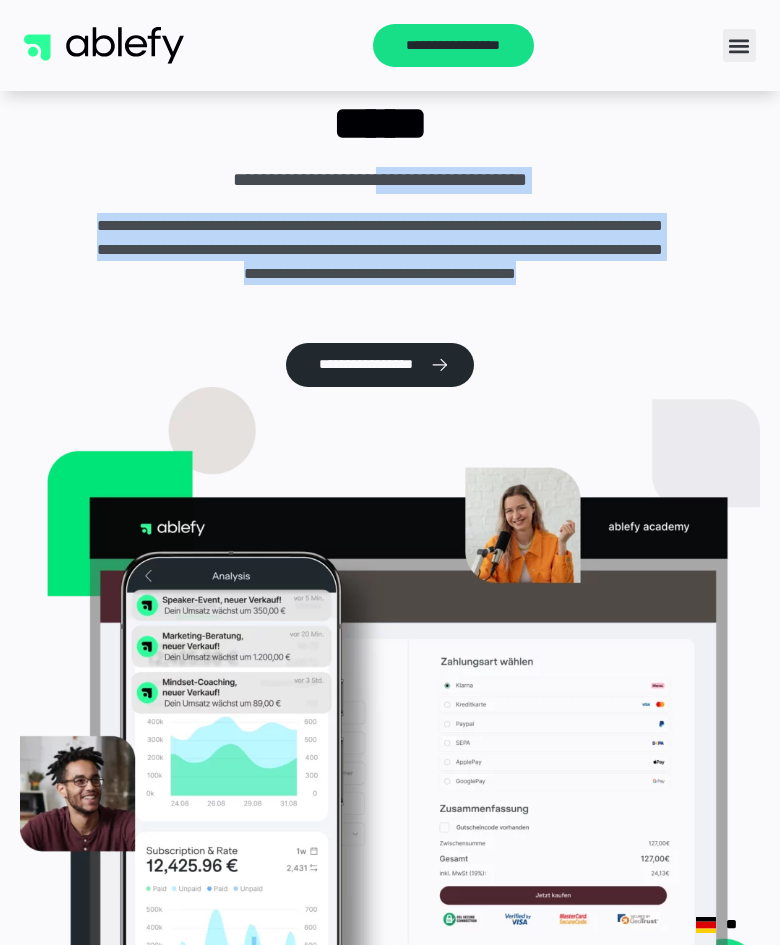 drag, startPoint x: 383, startPoint y: 182, endPoint x: 431, endPoint y: 312, distance: 138.57849 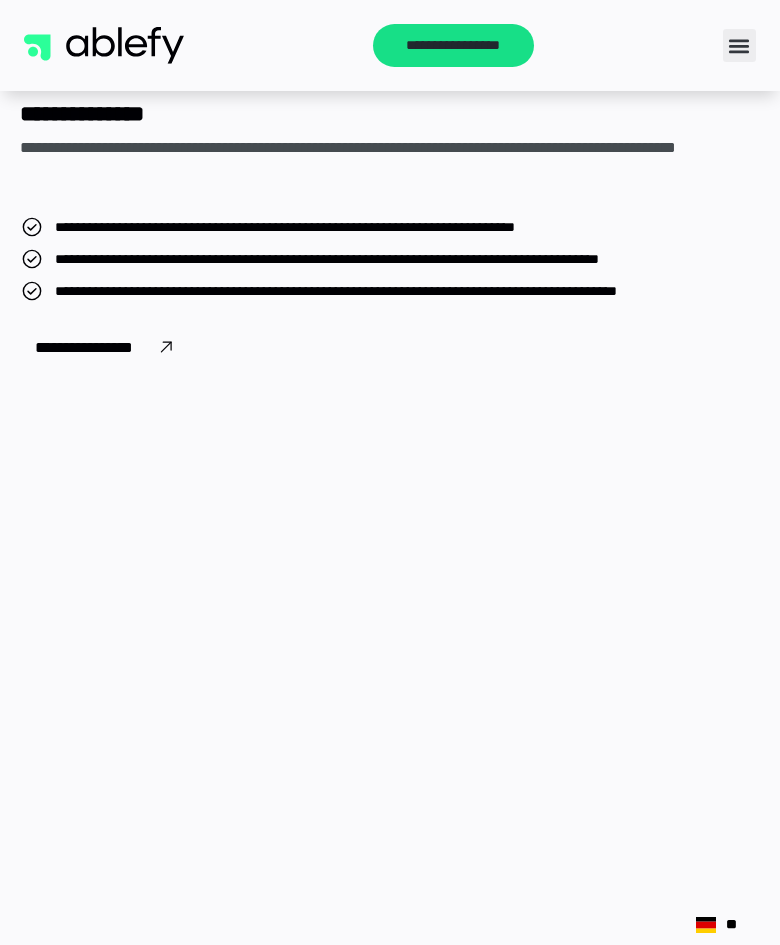 scroll, scrollTop: 3925, scrollLeft: 0, axis: vertical 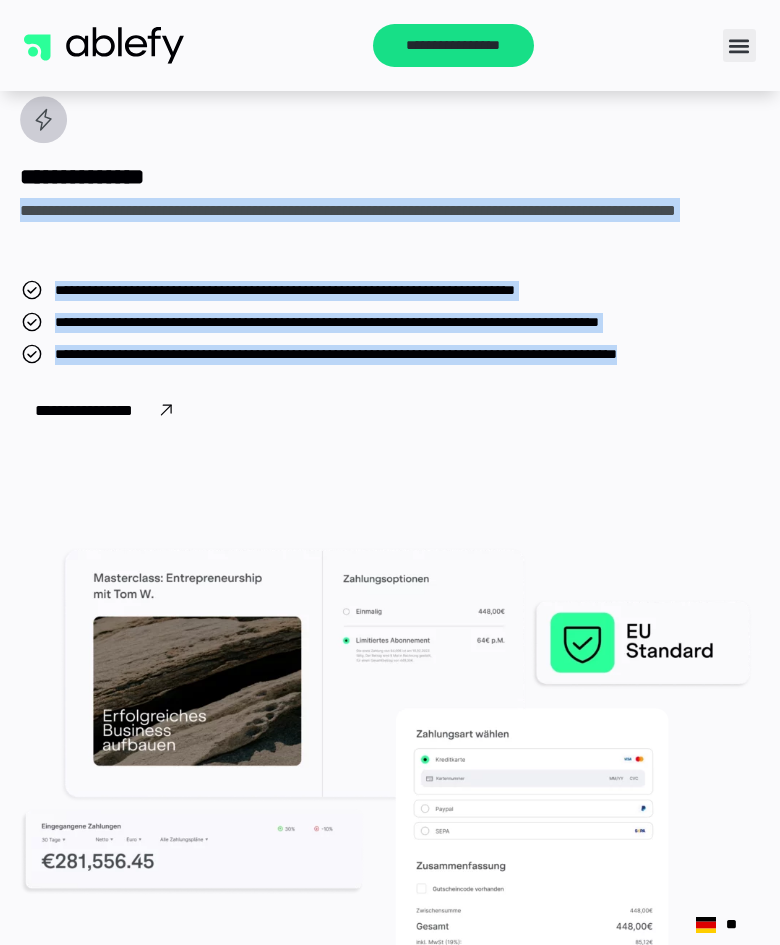 drag, startPoint x: 352, startPoint y: 122, endPoint x: 496, endPoint y: 369, distance: 285.91083 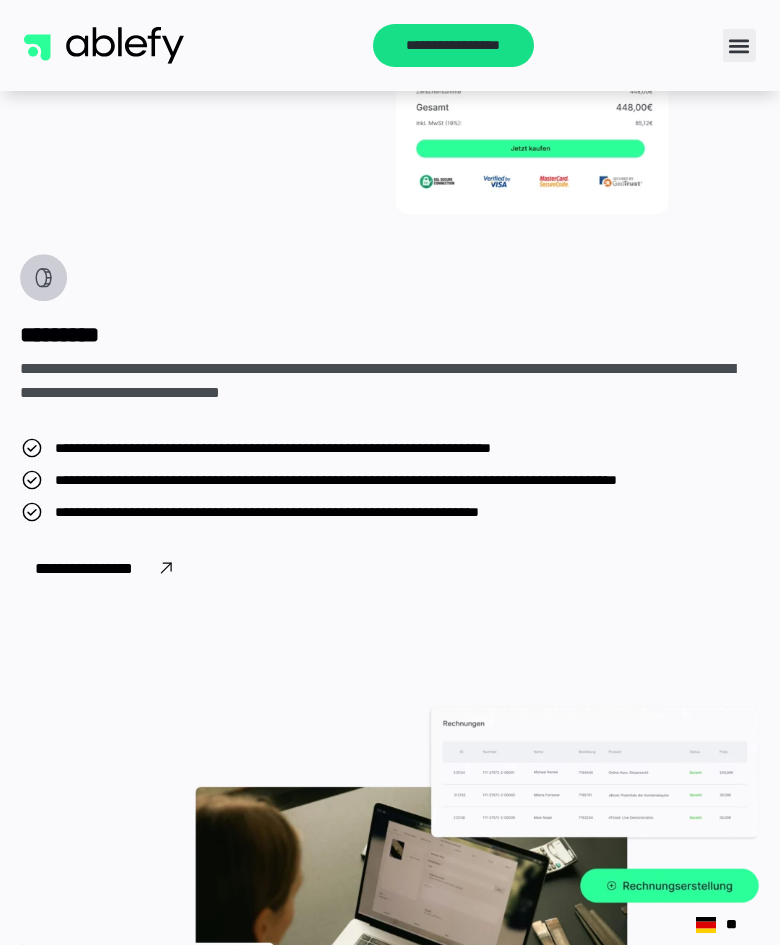 scroll, scrollTop: 4725, scrollLeft: 0, axis: vertical 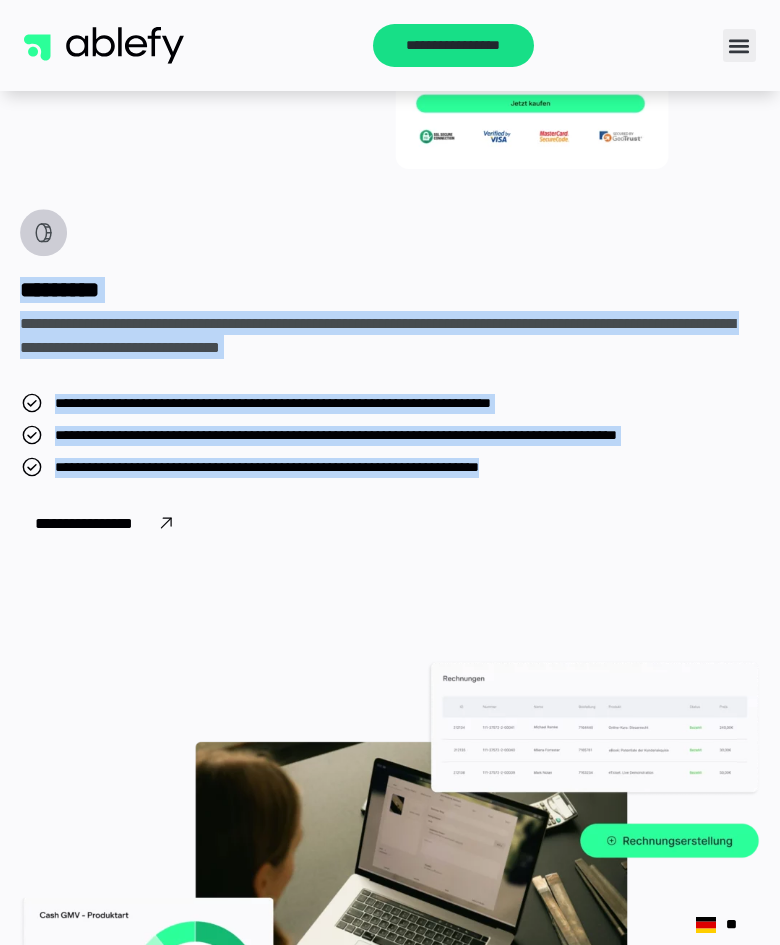 drag, startPoint x: 395, startPoint y: 252, endPoint x: 712, endPoint y: 494, distance: 398.81448 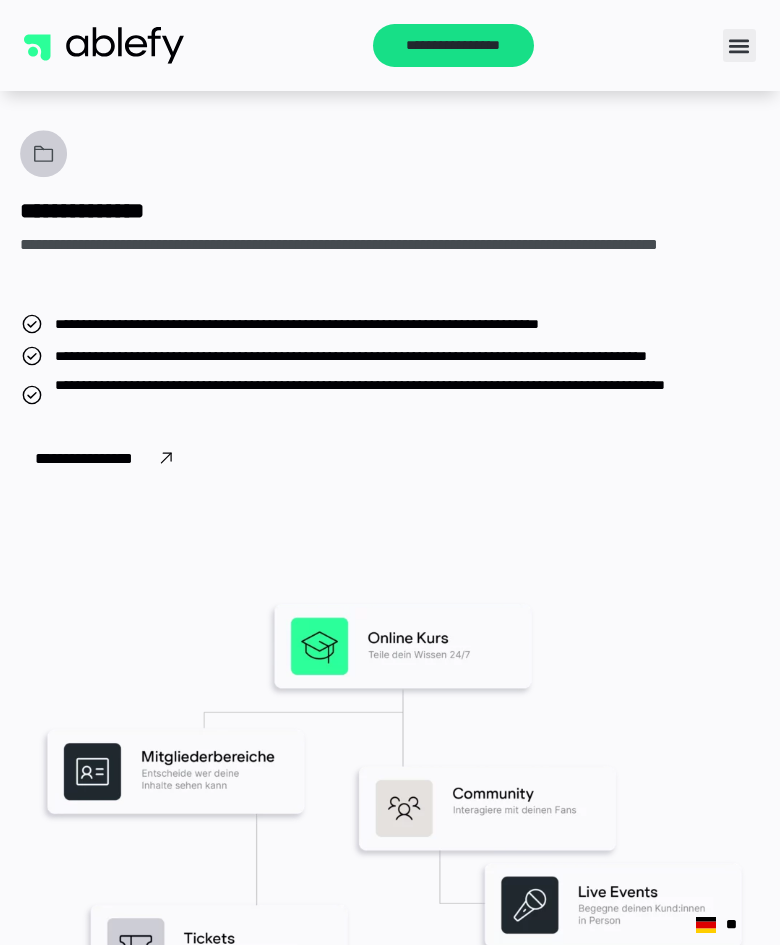 scroll, scrollTop: 5727, scrollLeft: 0, axis: vertical 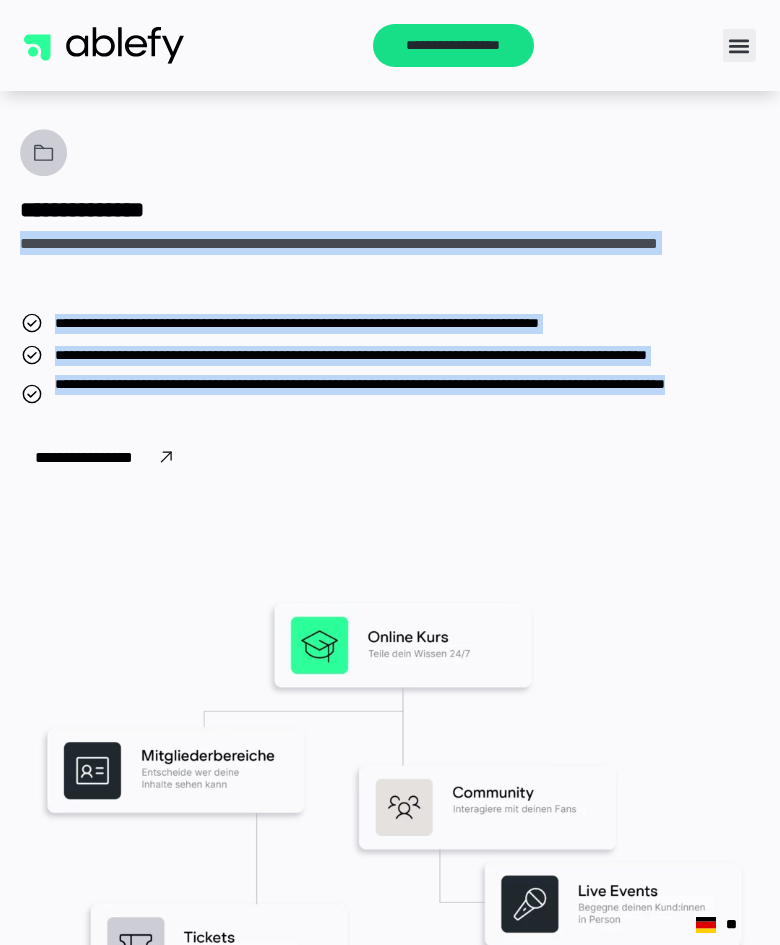 drag, startPoint x: 522, startPoint y: 199, endPoint x: 596, endPoint y: 500, distance: 309.9629 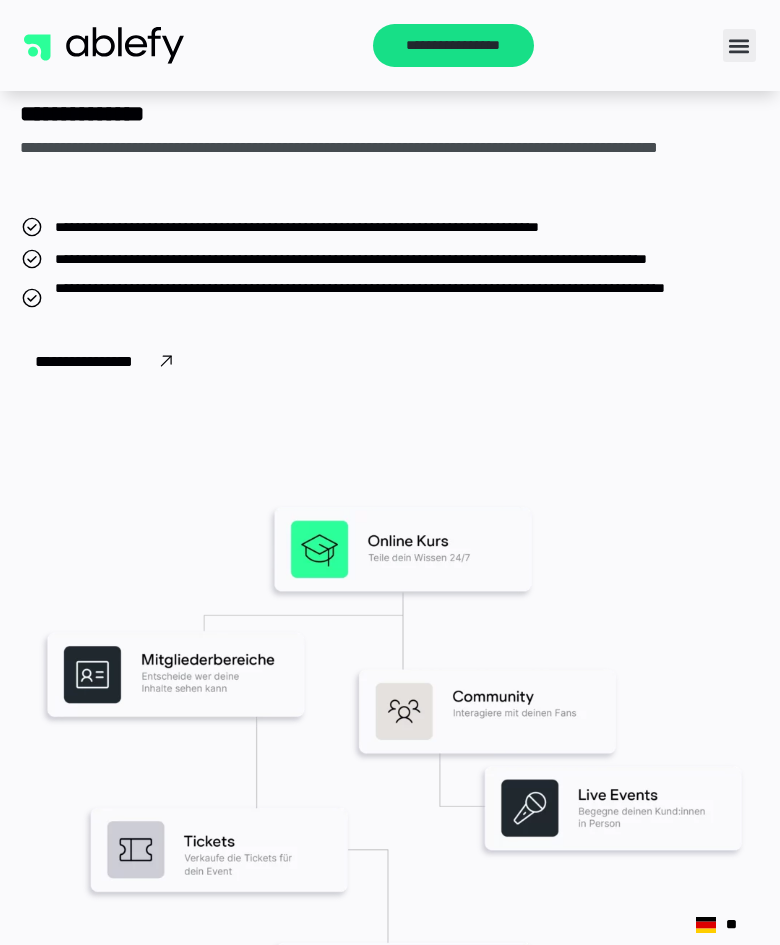 scroll, scrollTop: 5844, scrollLeft: 0, axis: vertical 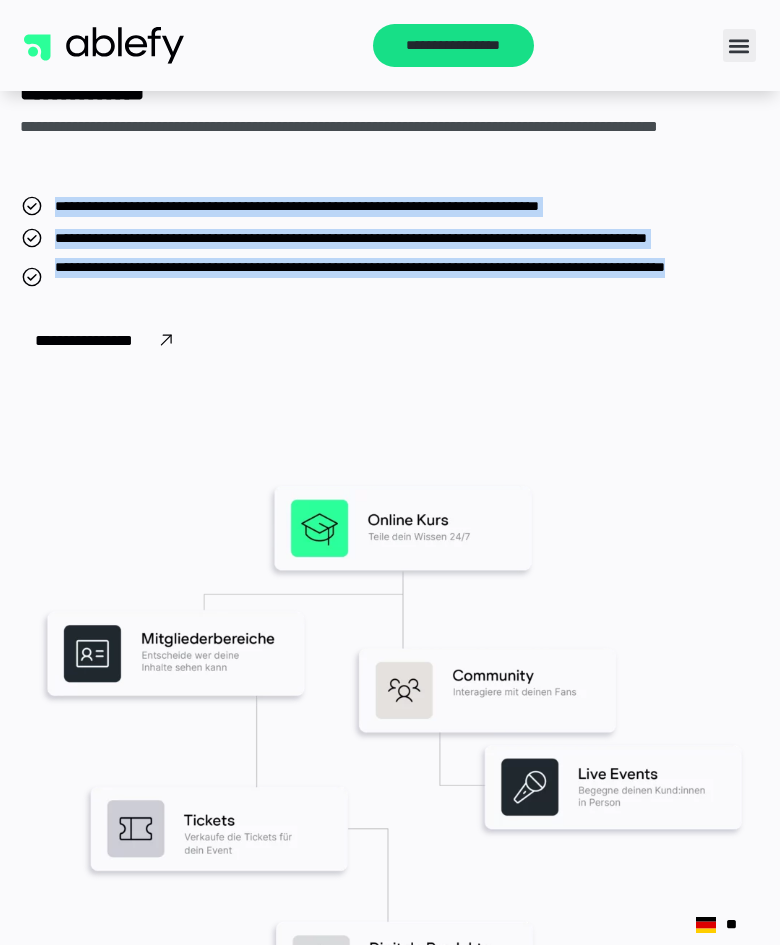 drag, startPoint x: 553, startPoint y: 165, endPoint x: 580, endPoint y: 407, distance: 243.50154 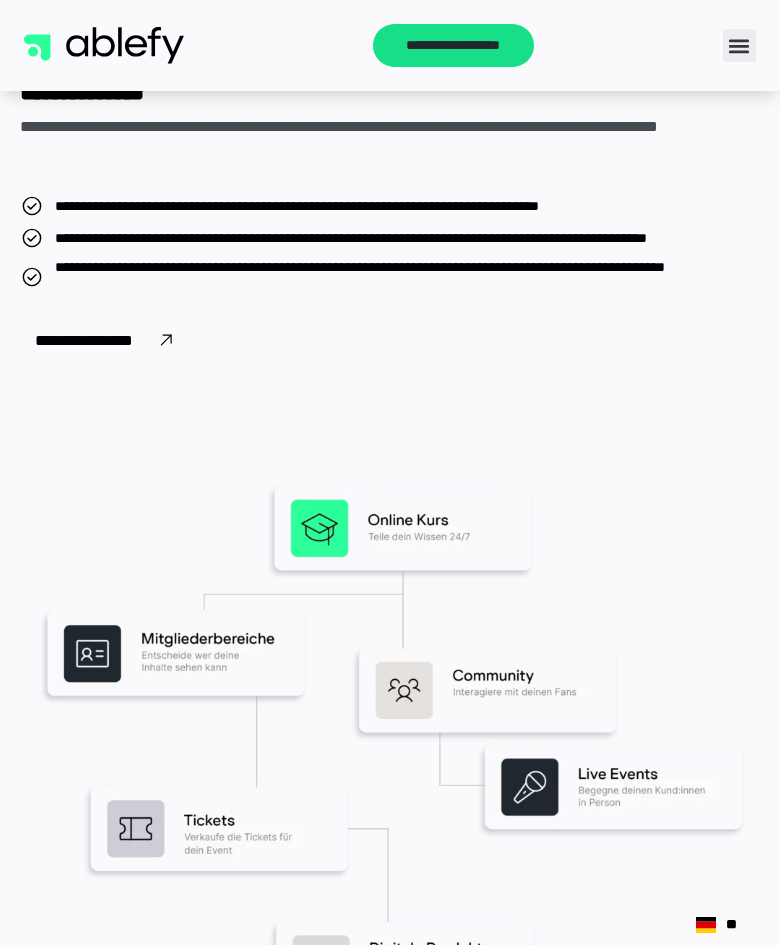 click on "**********" at bounding box center (390, -674) 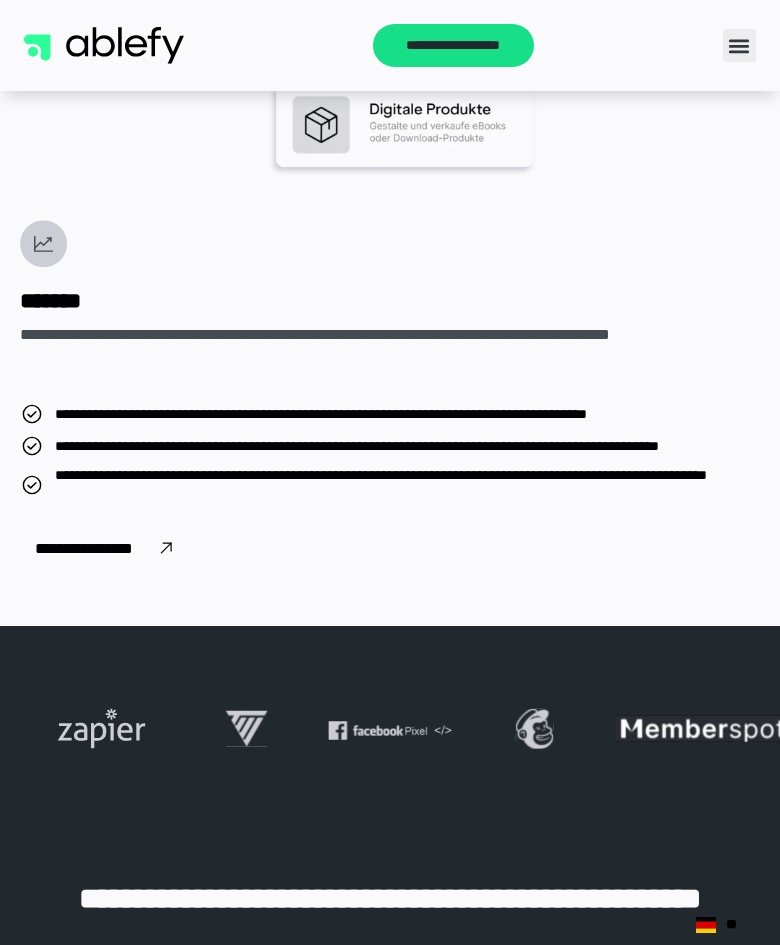 scroll, scrollTop: 6696, scrollLeft: 0, axis: vertical 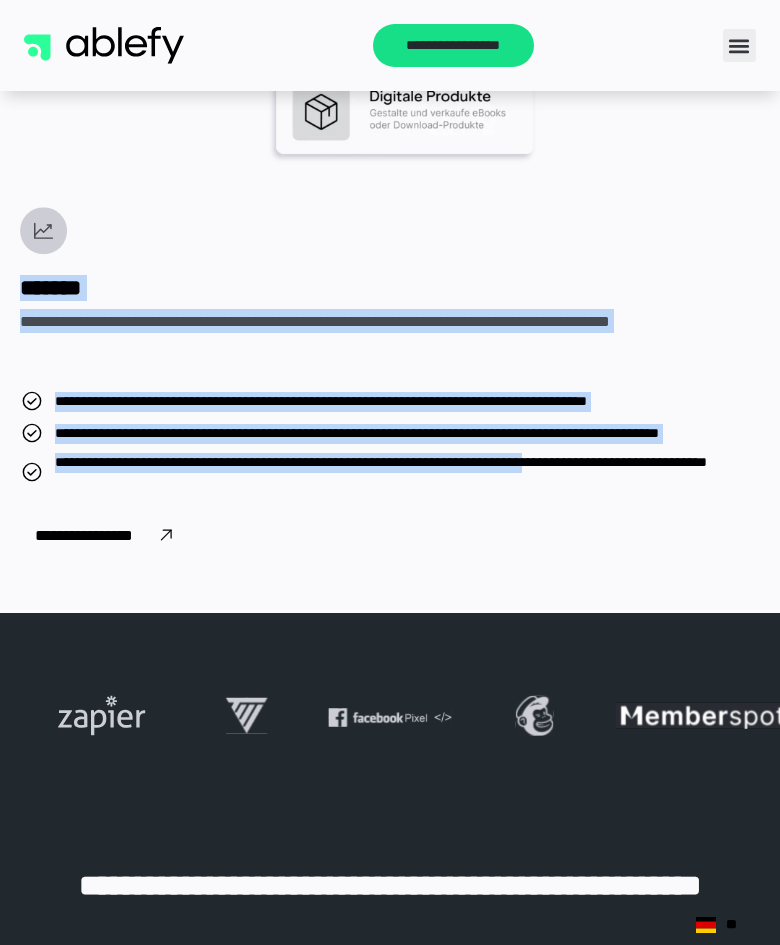 drag, startPoint x: 538, startPoint y: 259, endPoint x: 594, endPoint y: 457, distance: 205.76686 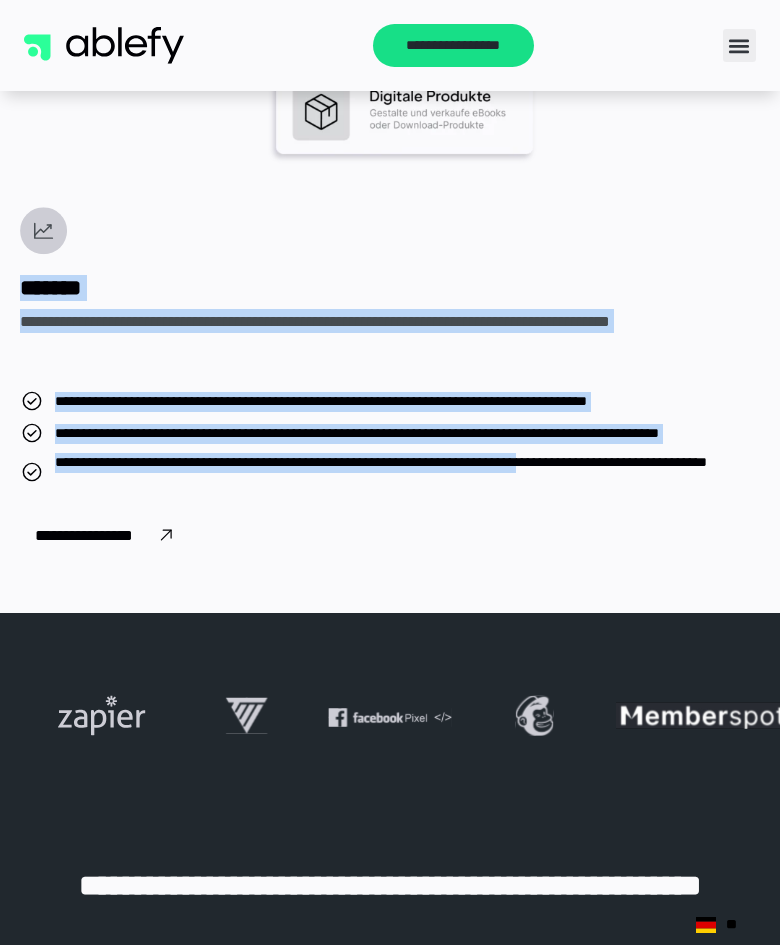 click on "**********" at bounding box center (405, 472) 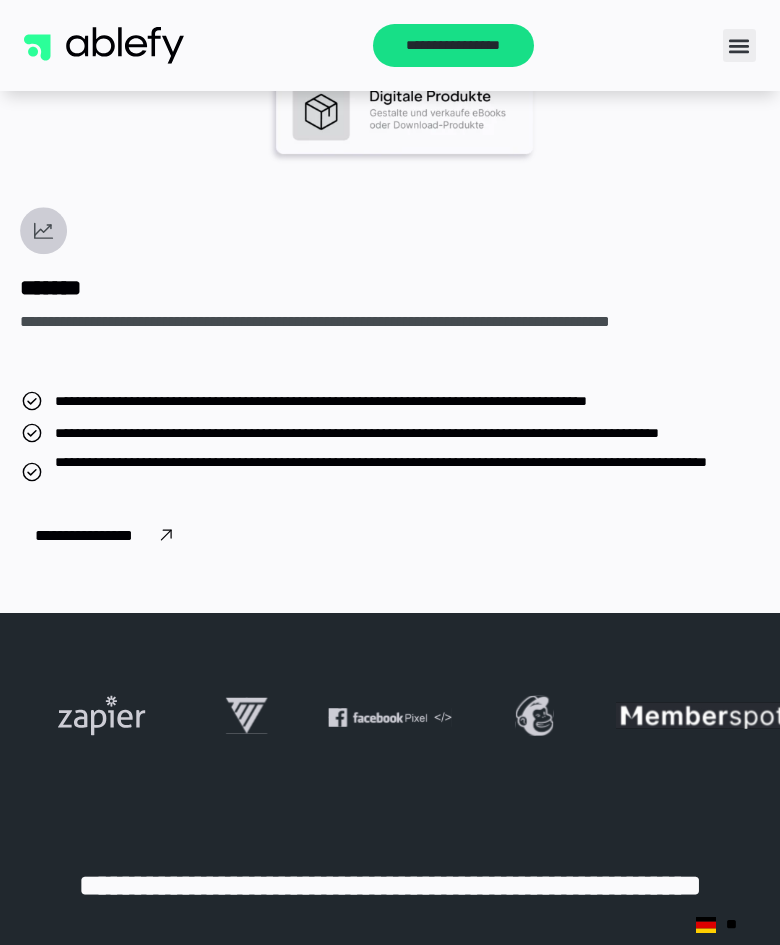 click 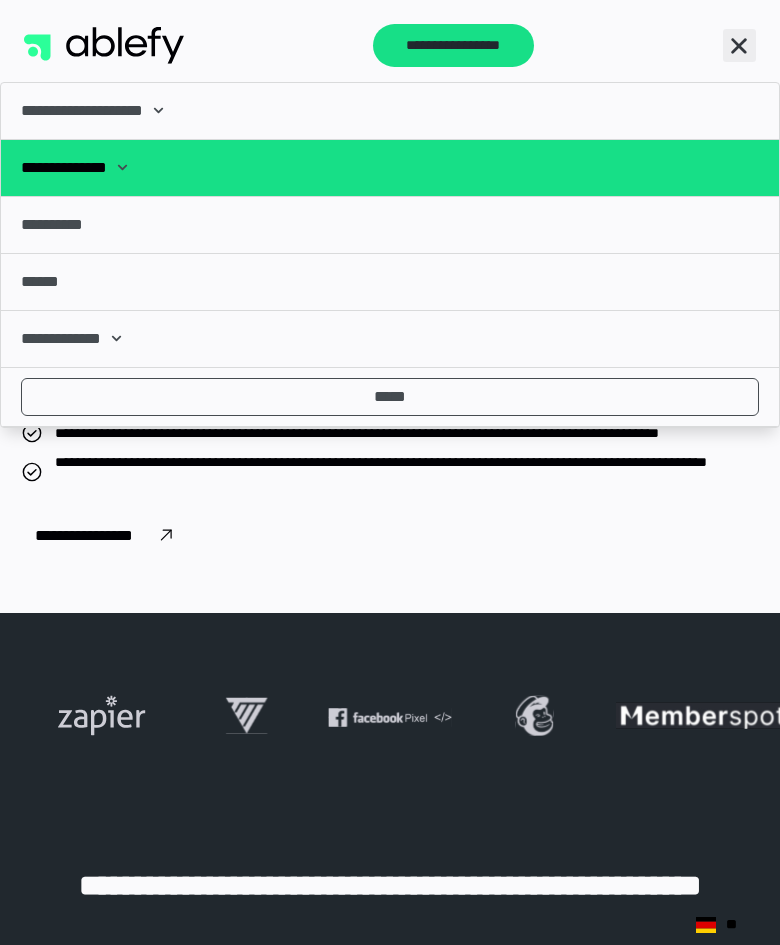 click 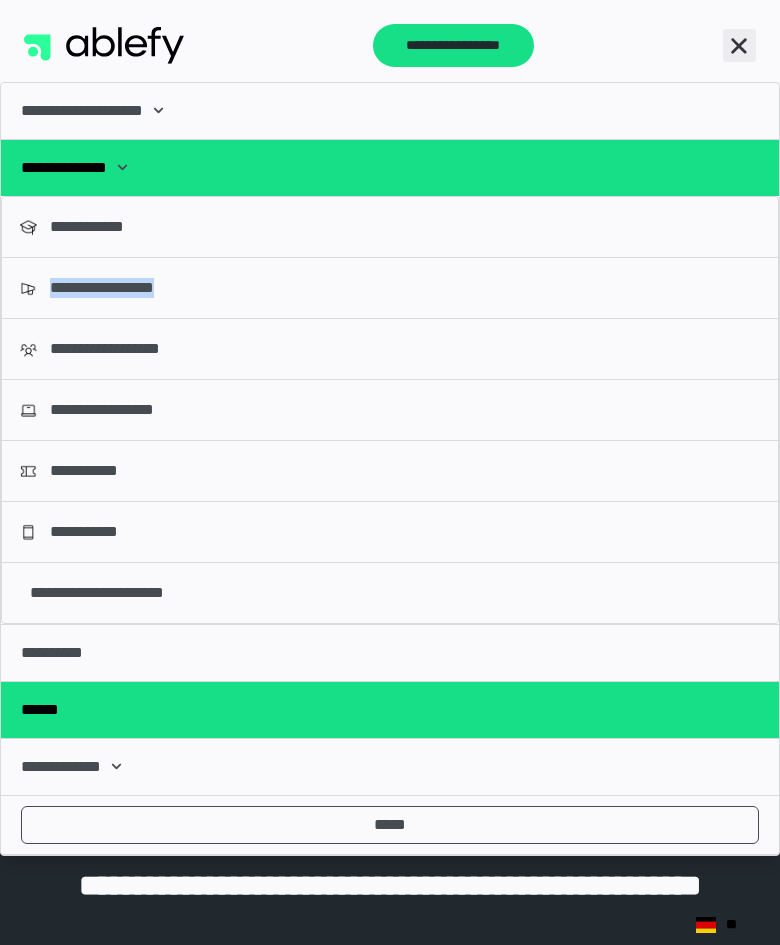 click on "******" 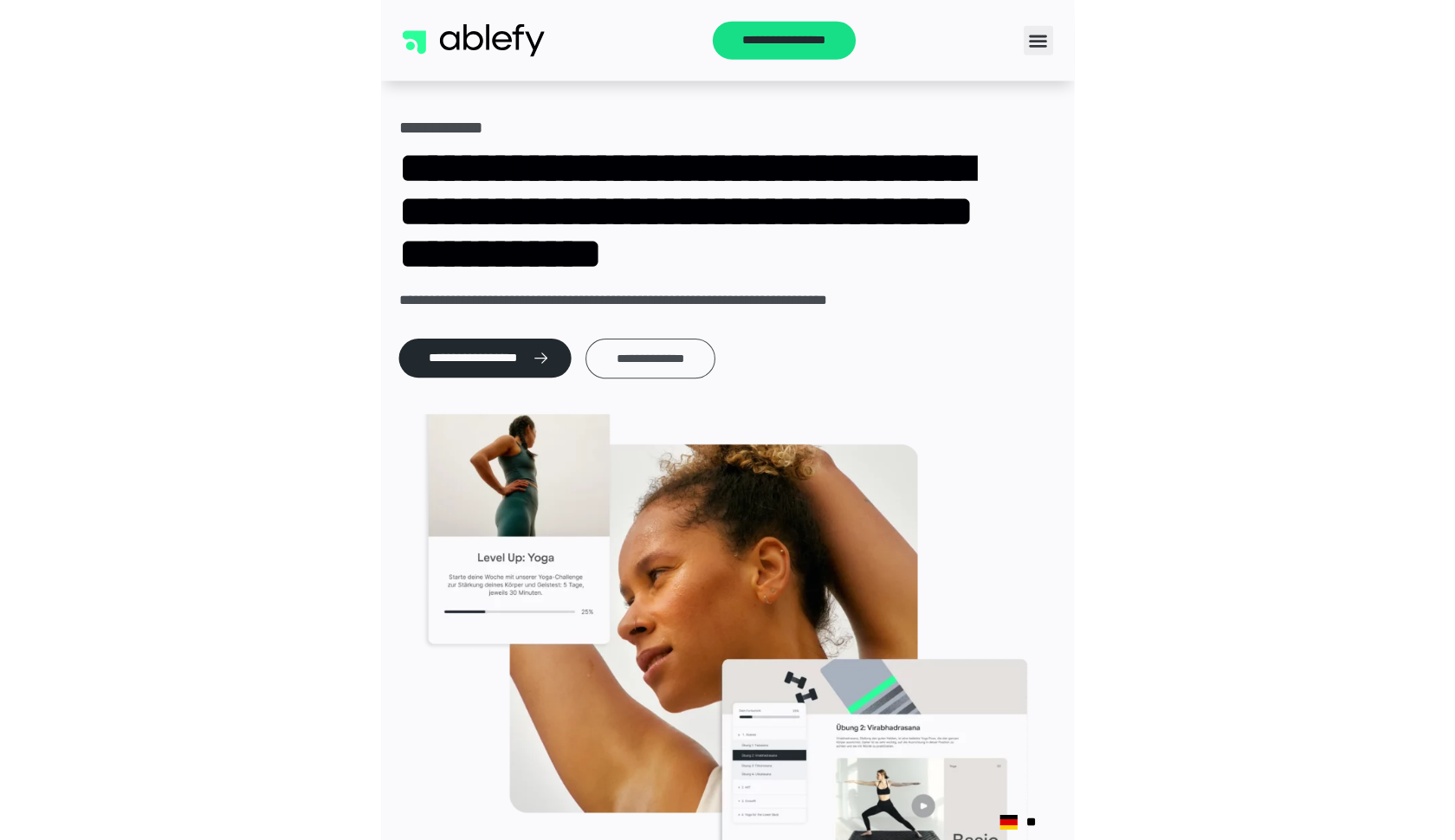 scroll, scrollTop: 0, scrollLeft: 0, axis: both 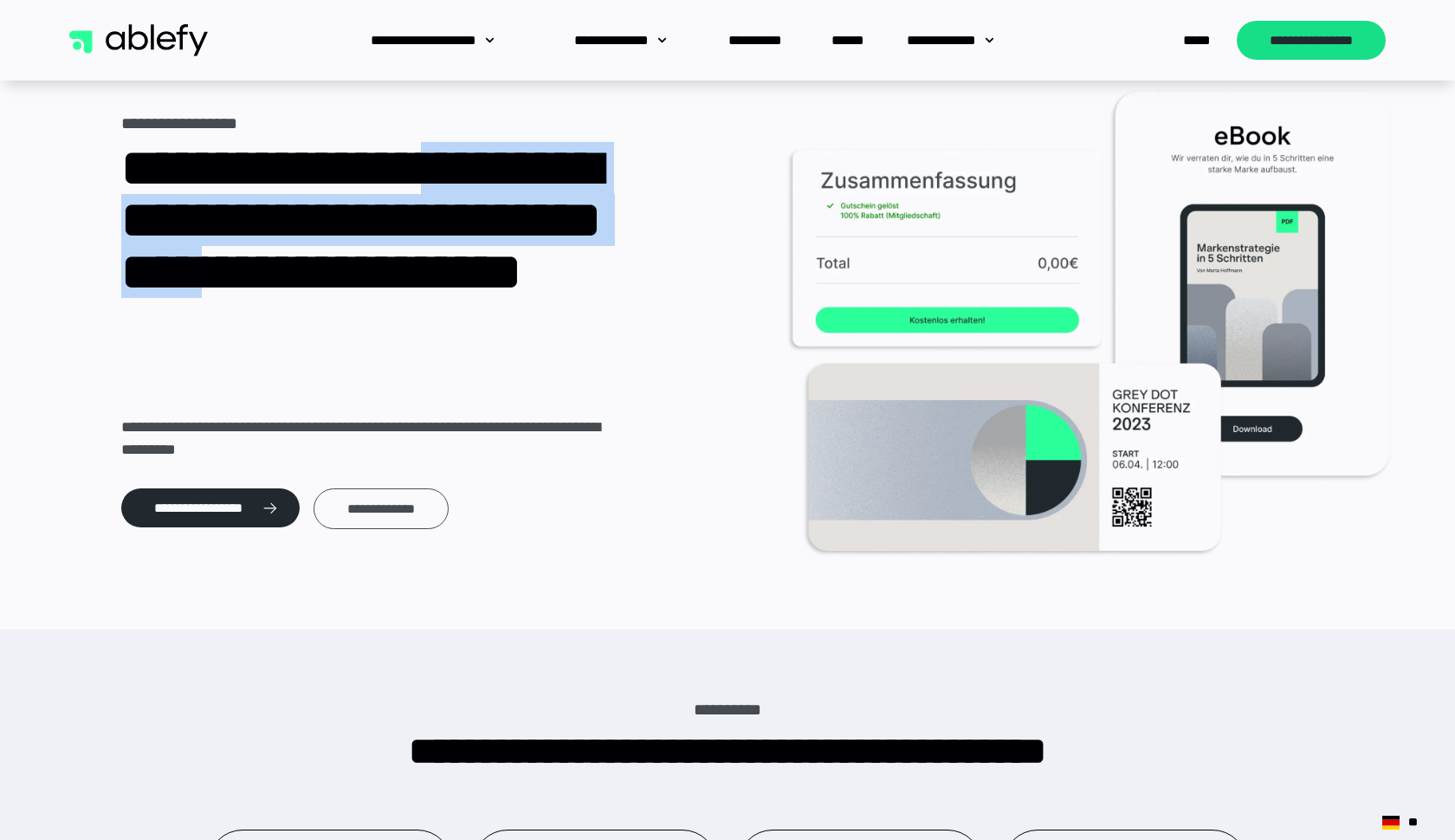 drag, startPoint x: 501, startPoint y: 176, endPoint x: 538, endPoint y: 339, distance: 167.14664 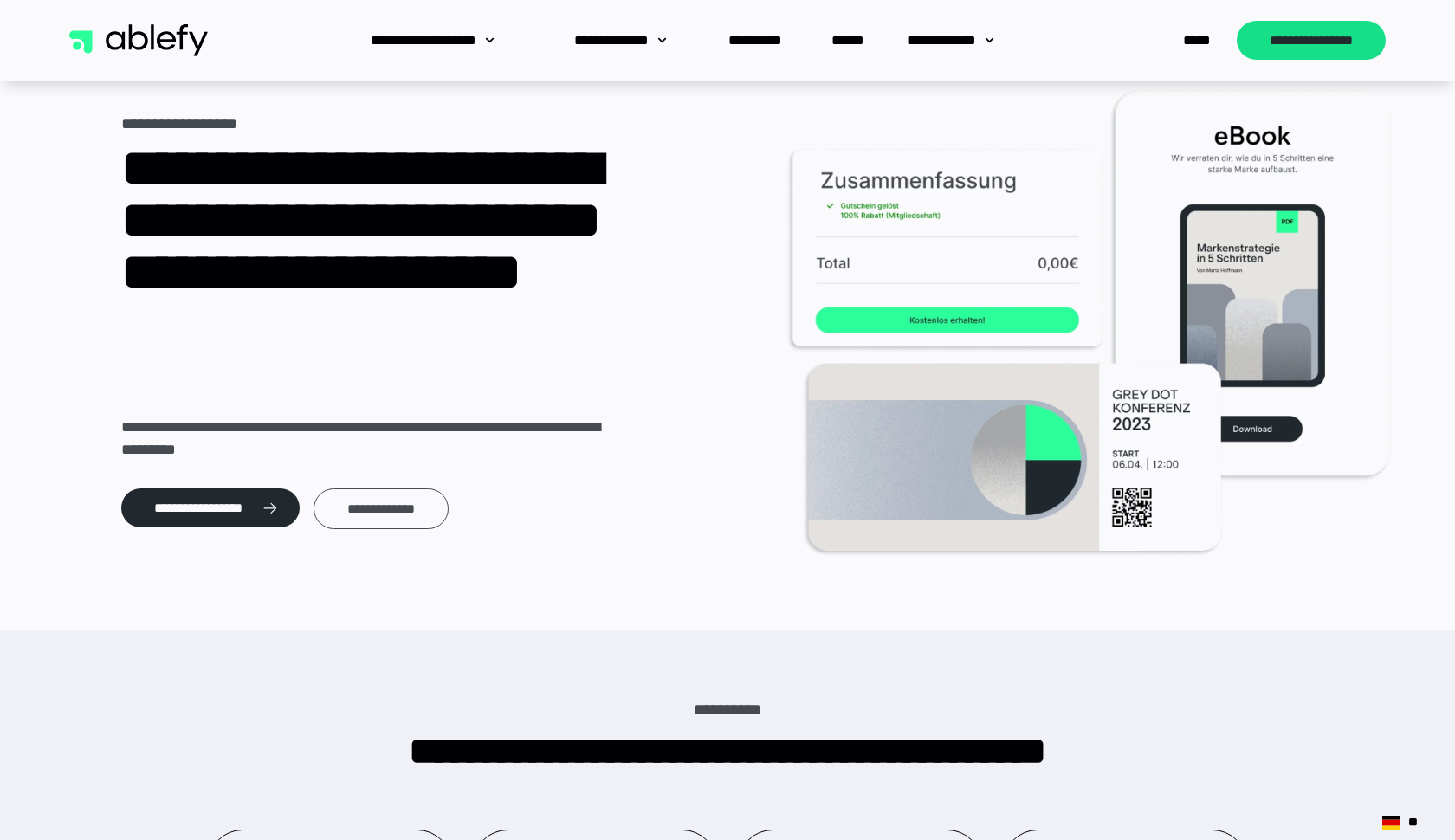 click on "**********" at bounding box center (364, 320) 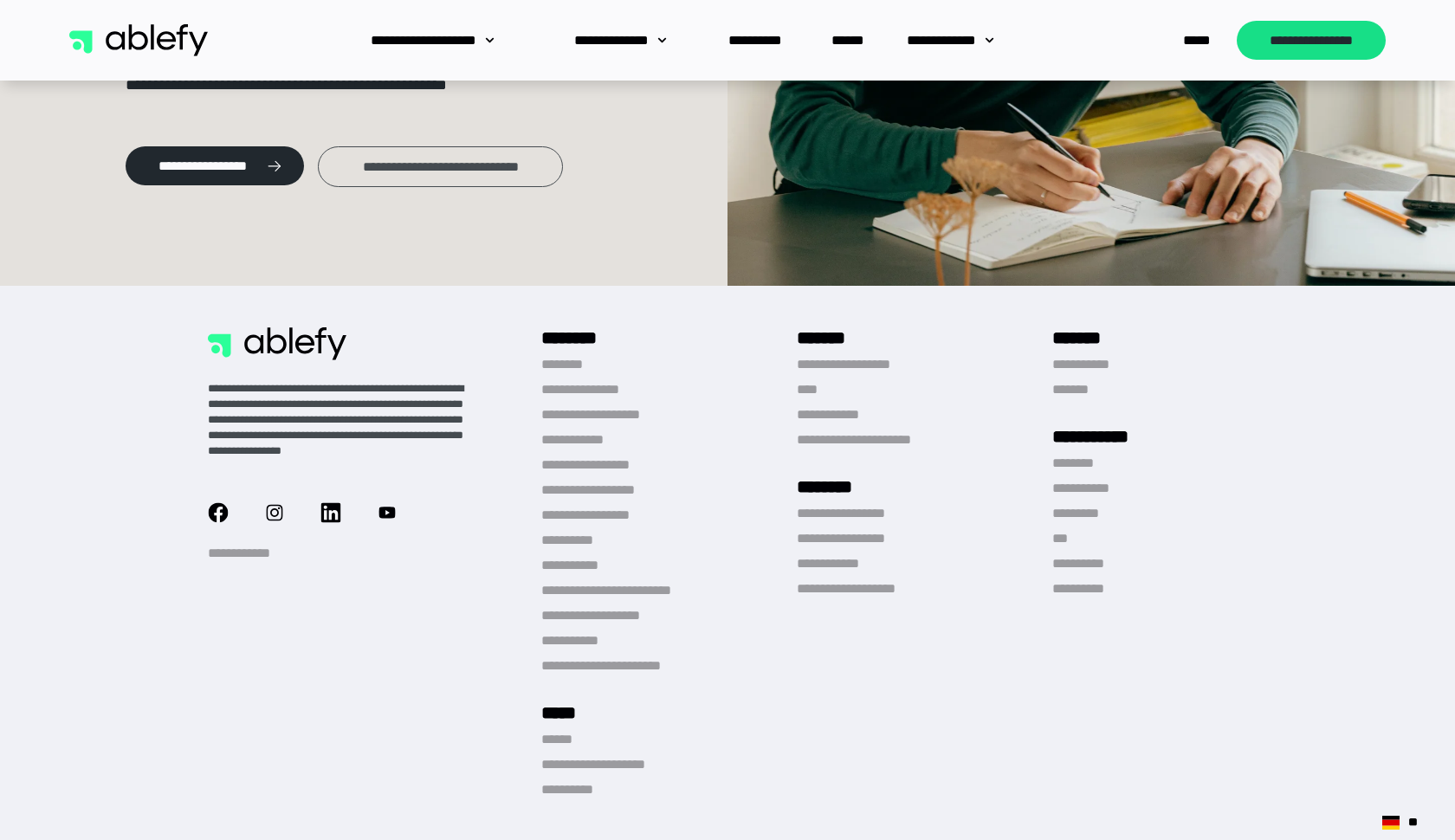 scroll, scrollTop: 6442, scrollLeft: 0, axis: vertical 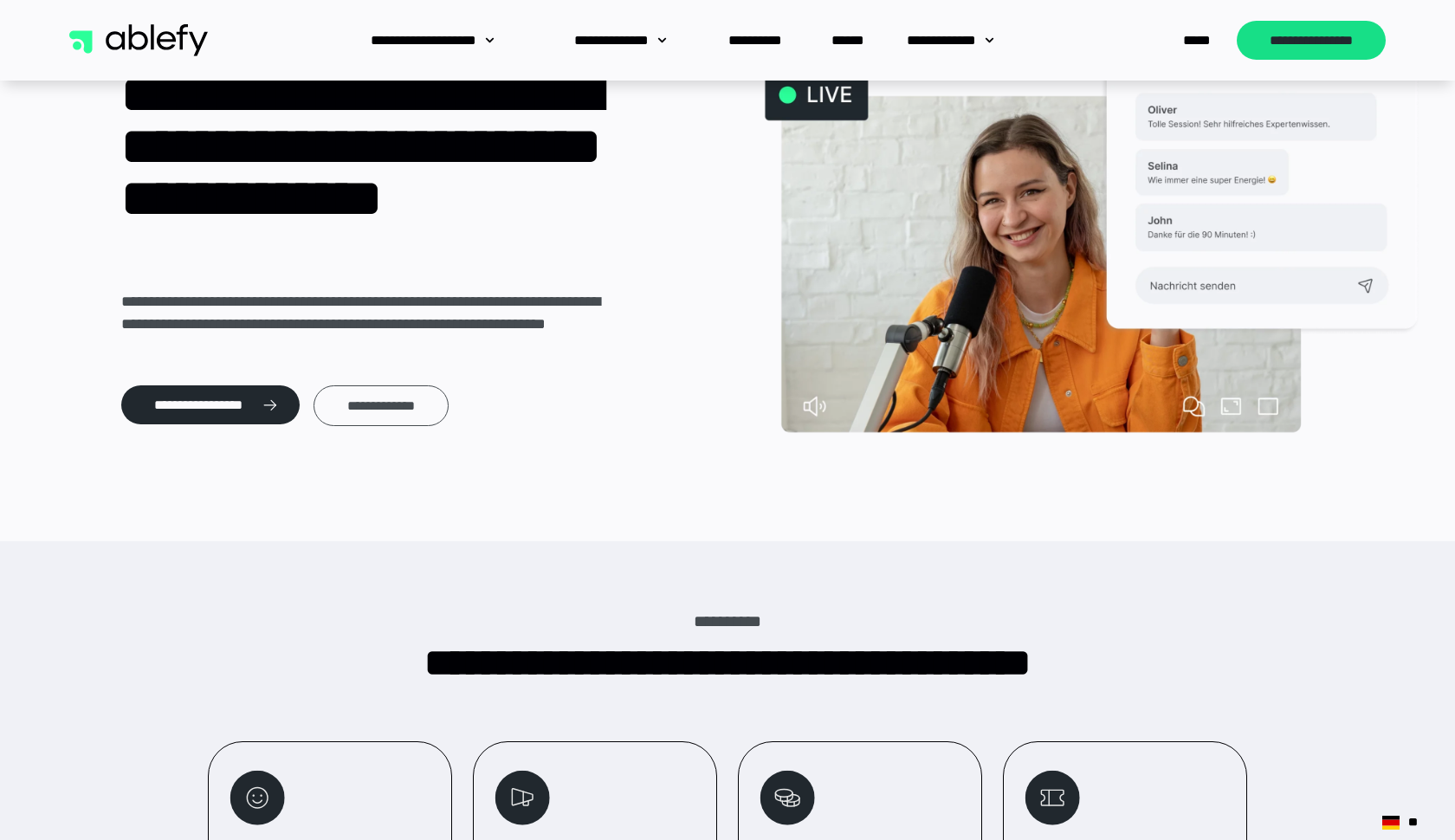 click on "**********" at bounding box center (364, 232) 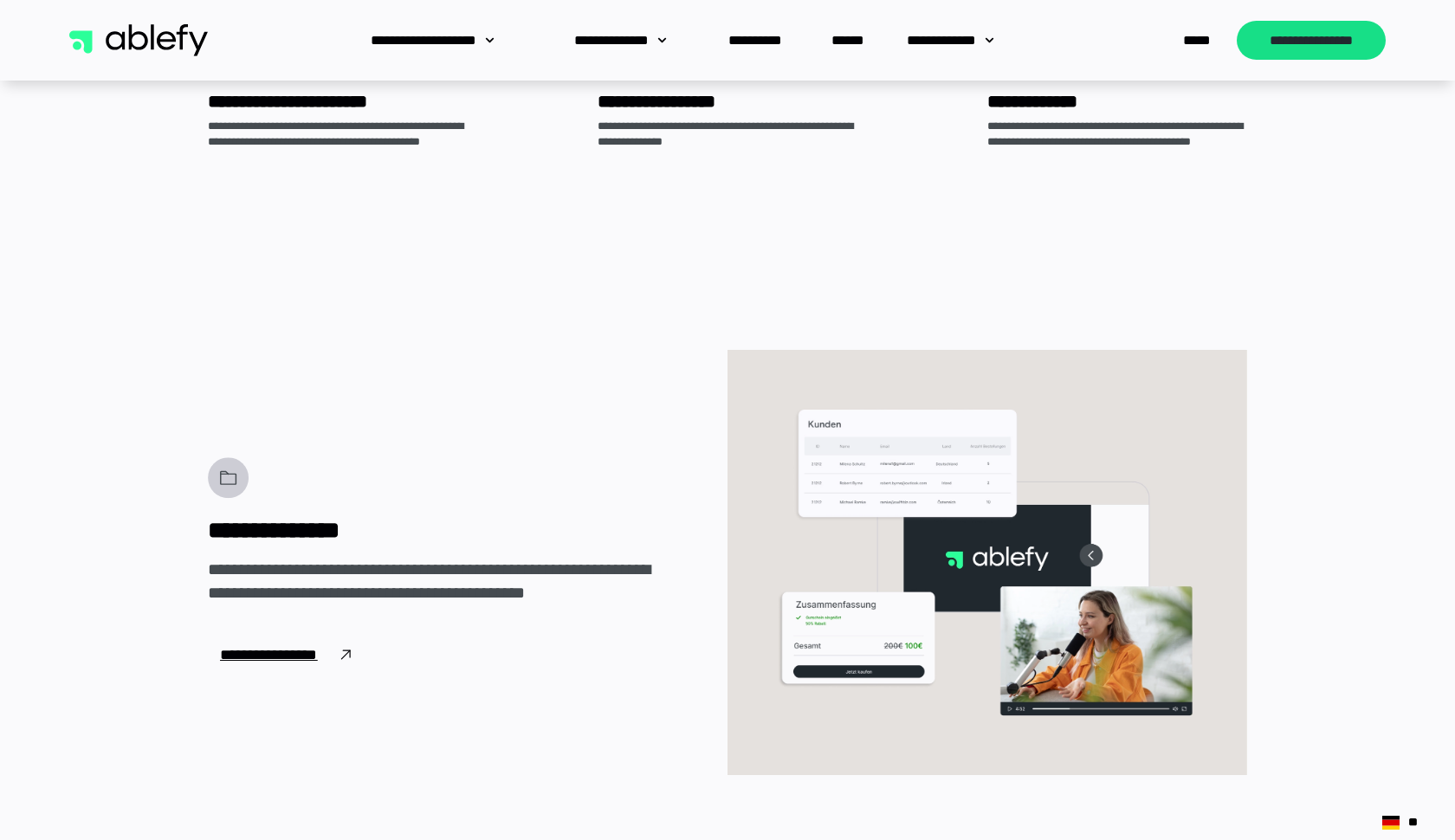 scroll, scrollTop: 3086, scrollLeft: 0, axis: vertical 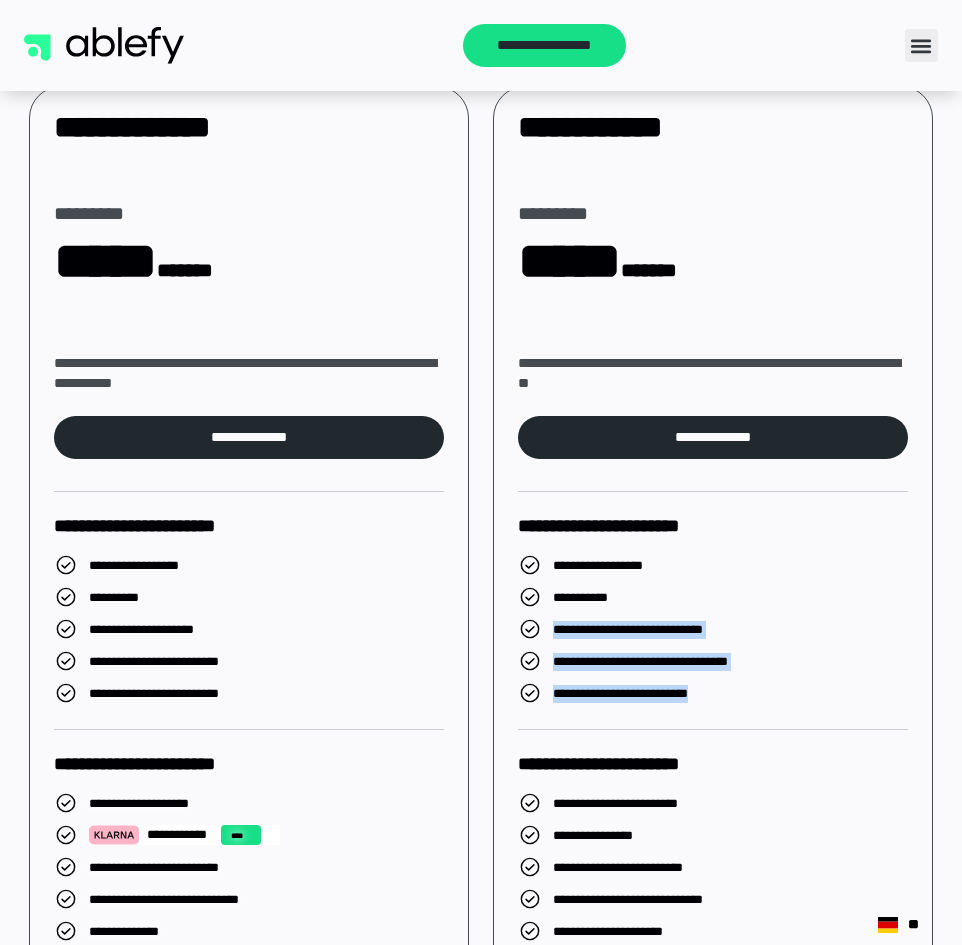 drag, startPoint x: 557, startPoint y: 629, endPoint x: 807, endPoint y: 706, distance: 261.5894 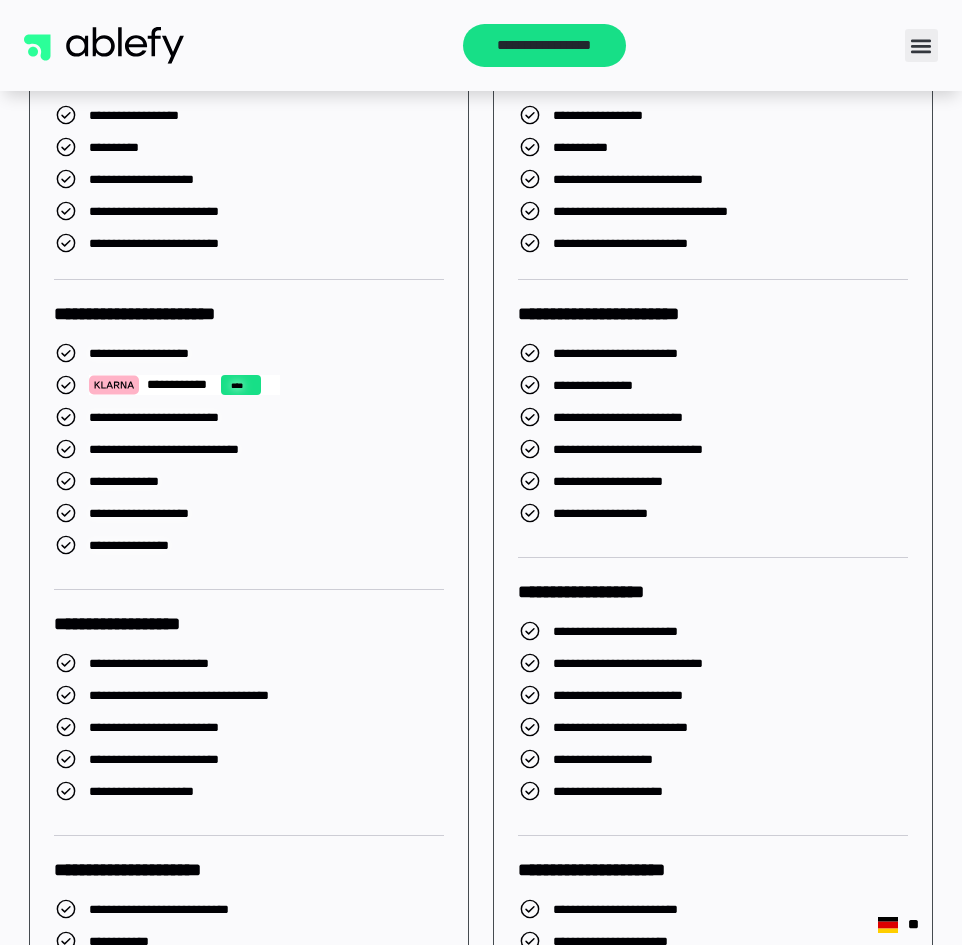 scroll, scrollTop: 893, scrollLeft: 0, axis: vertical 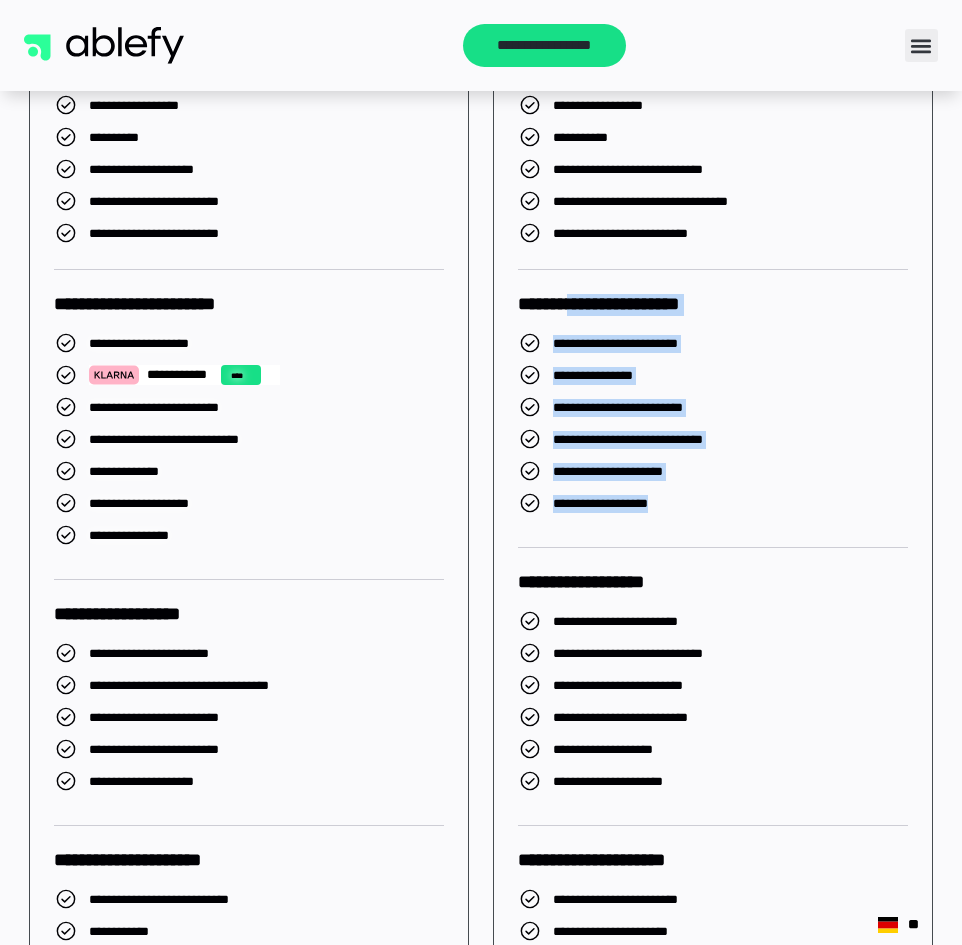 drag, startPoint x: 590, startPoint y: 305, endPoint x: 724, endPoint y: 523, distance: 255.8906 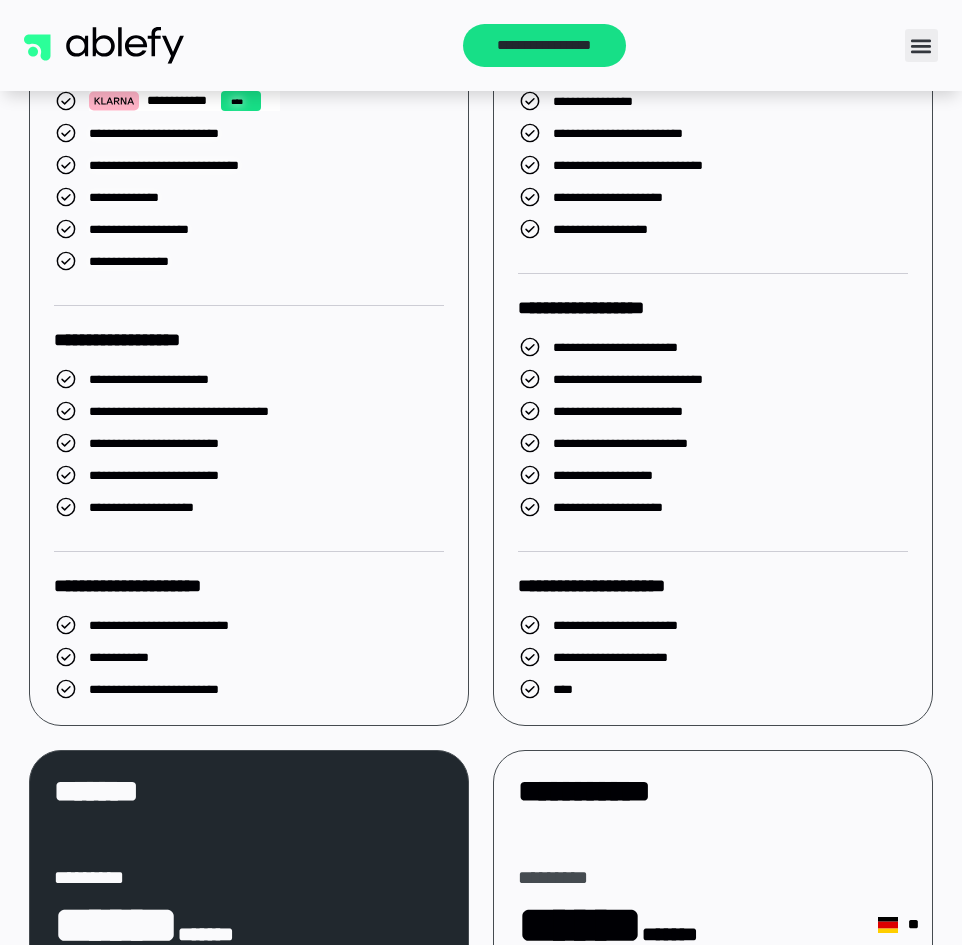 scroll, scrollTop: 1171, scrollLeft: 0, axis: vertical 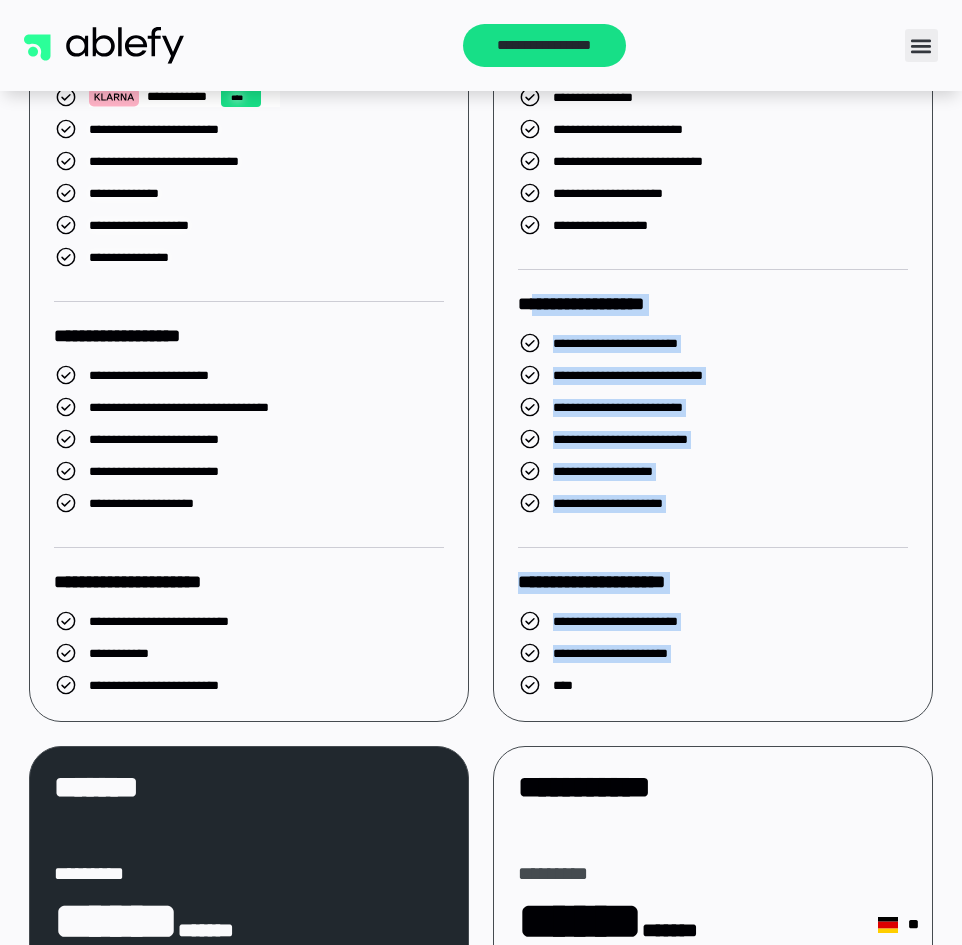 drag, startPoint x: 545, startPoint y: 296, endPoint x: 677, endPoint y: 674, distance: 400.38483 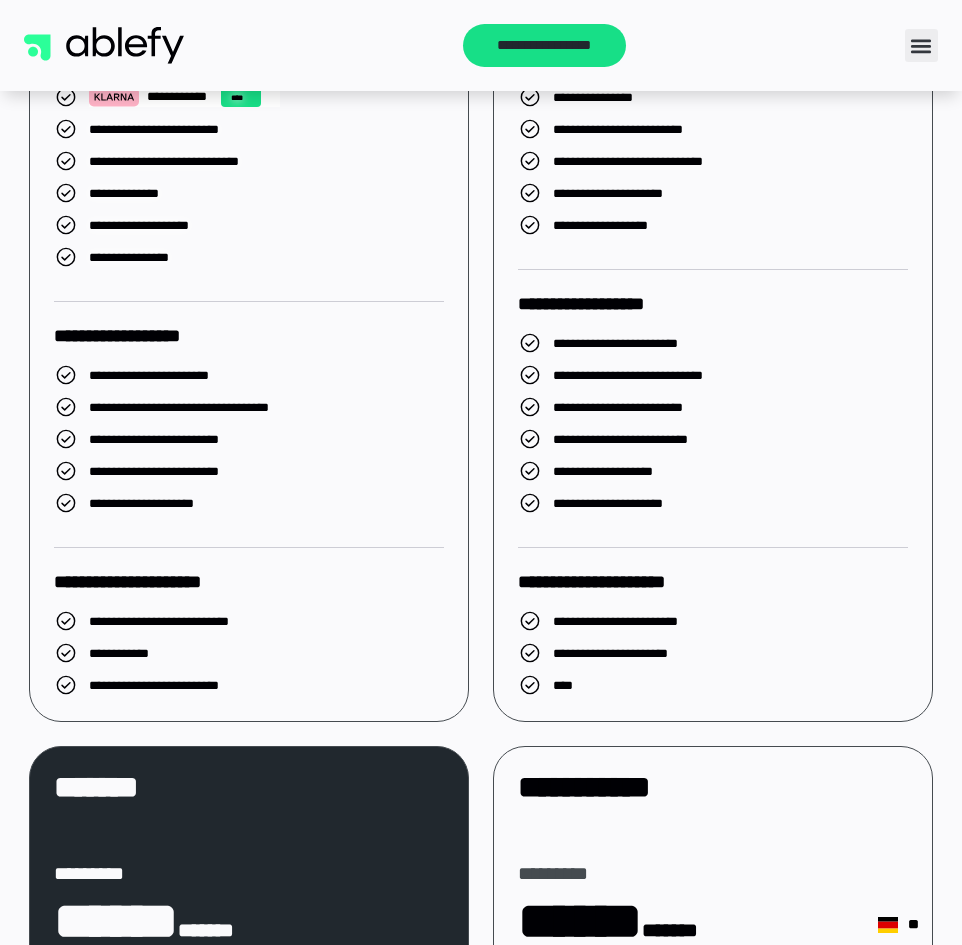 click on "****" at bounding box center (610, 685) 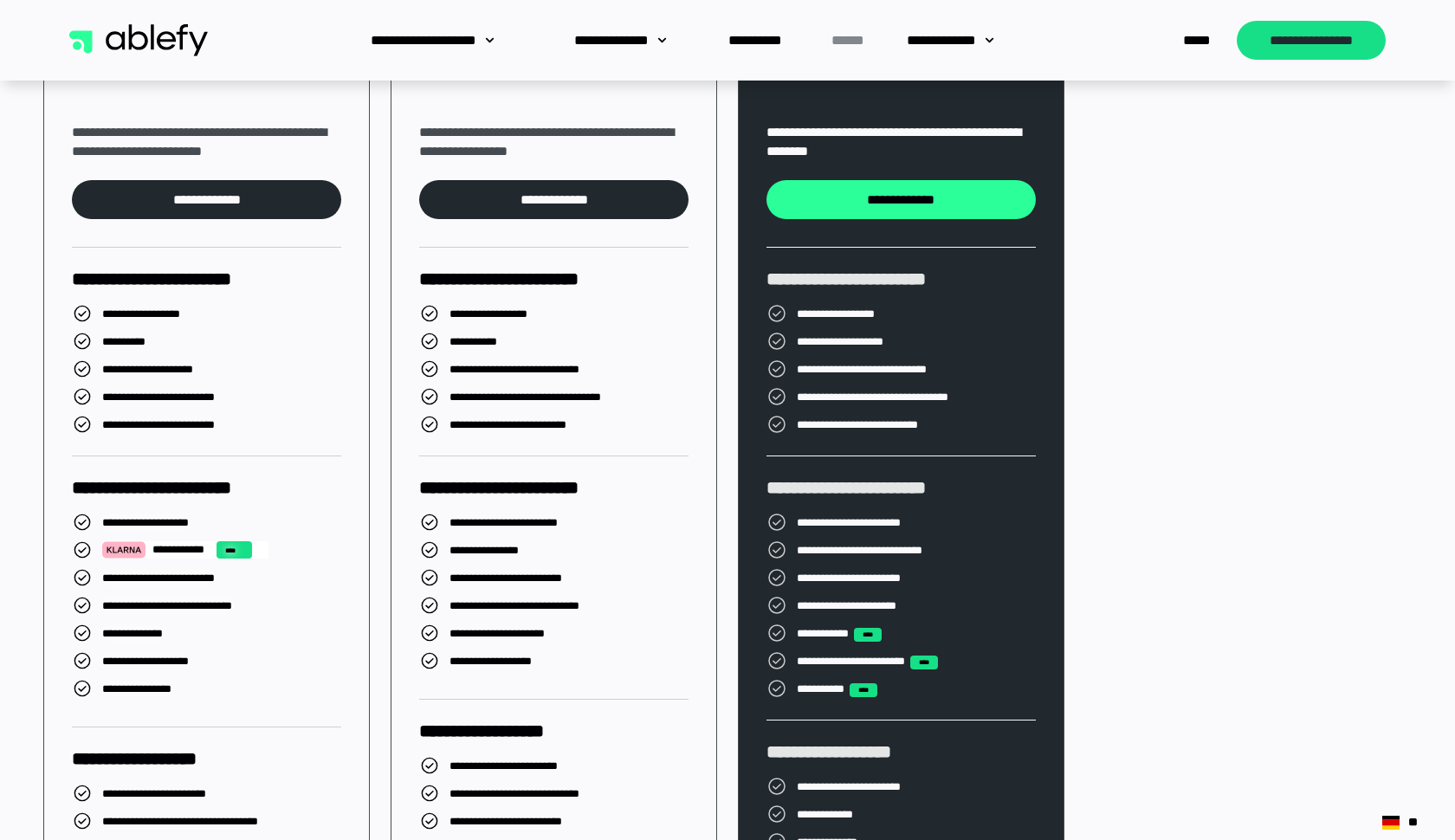 scroll, scrollTop: 628, scrollLeft: 0, axis: vertical 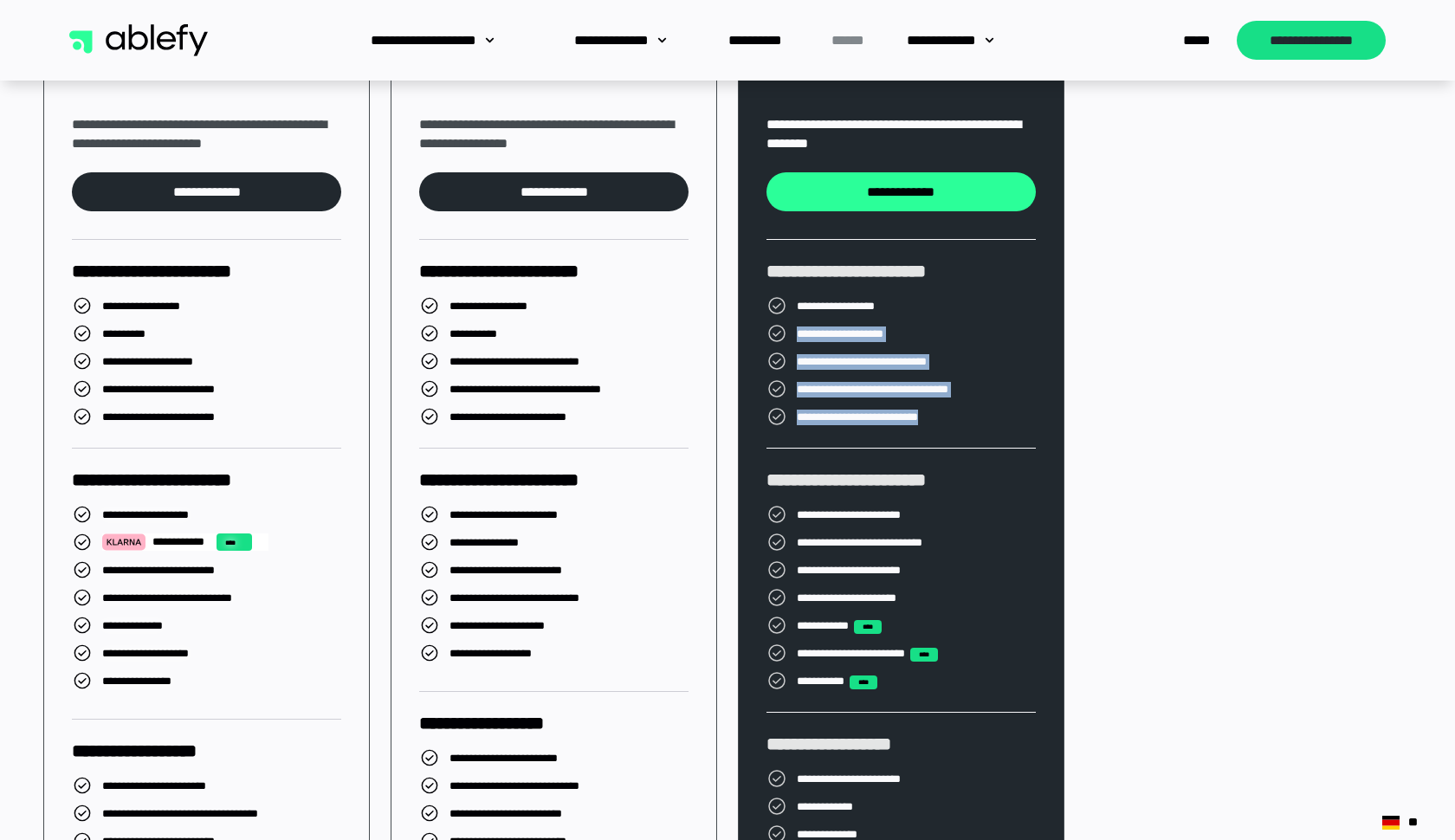 drag, startPoint x: 908, startPoint y: 301, endPoint x: 957, endPoint y: 441, distance: 148.32734 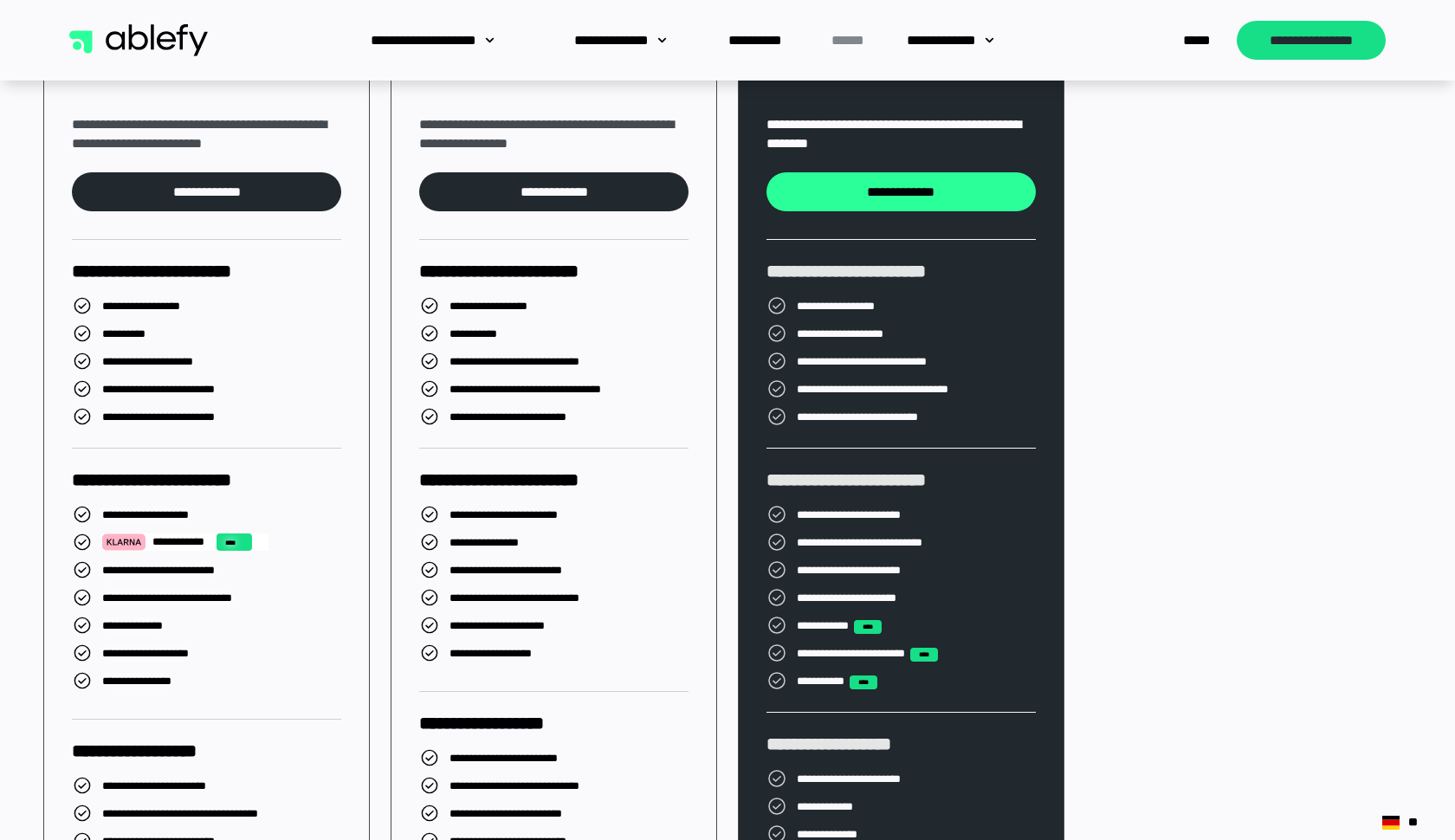 click on "**********" at bounding box center [878, 417] 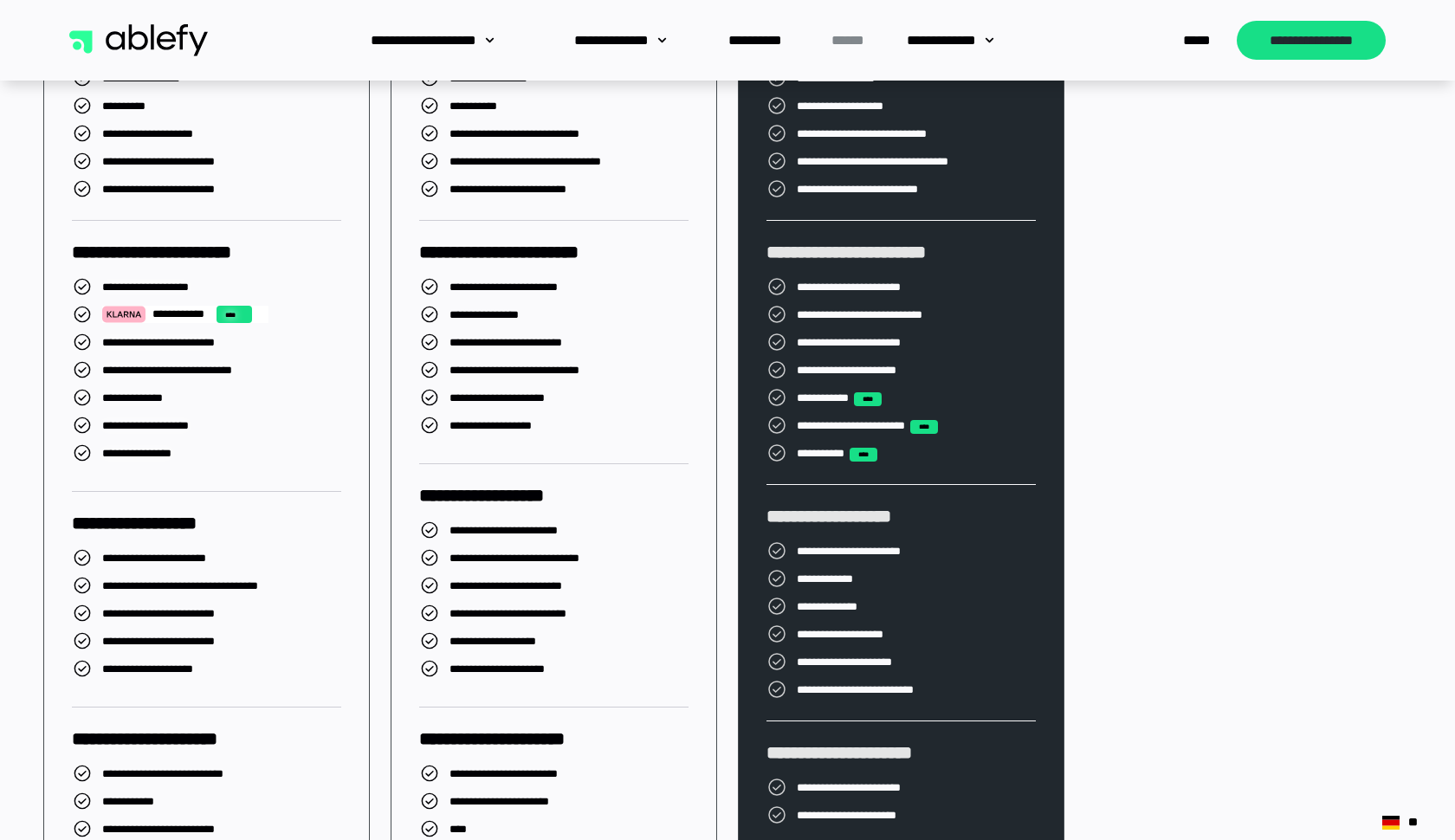 scroll, scrollTop: 858, scrollLeft: 0, axis: vertical 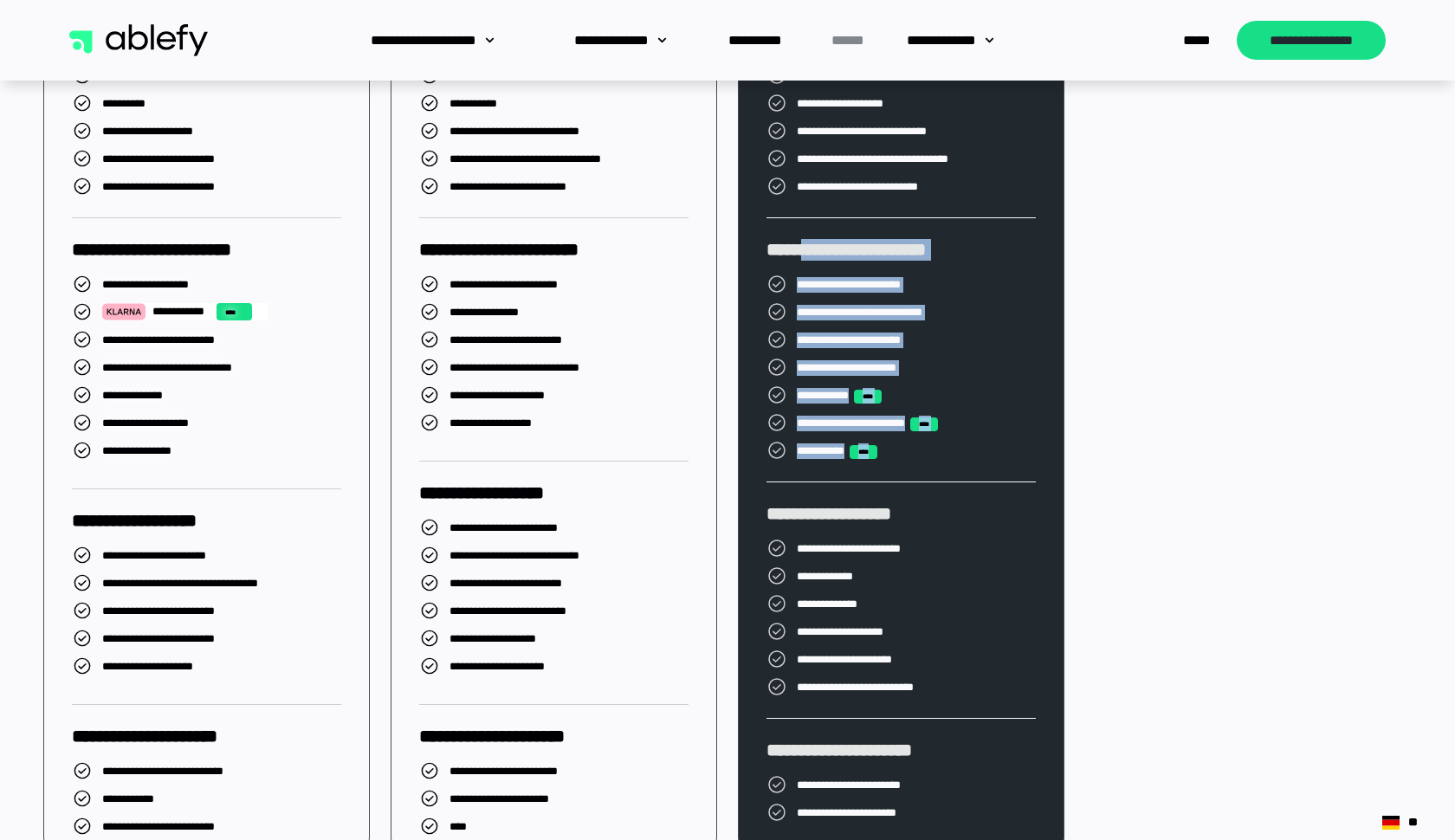 drag, startPoint x: 818, startPoint y: 247, endPoint x: 894, endPoint y: 475, distance: 240.3331 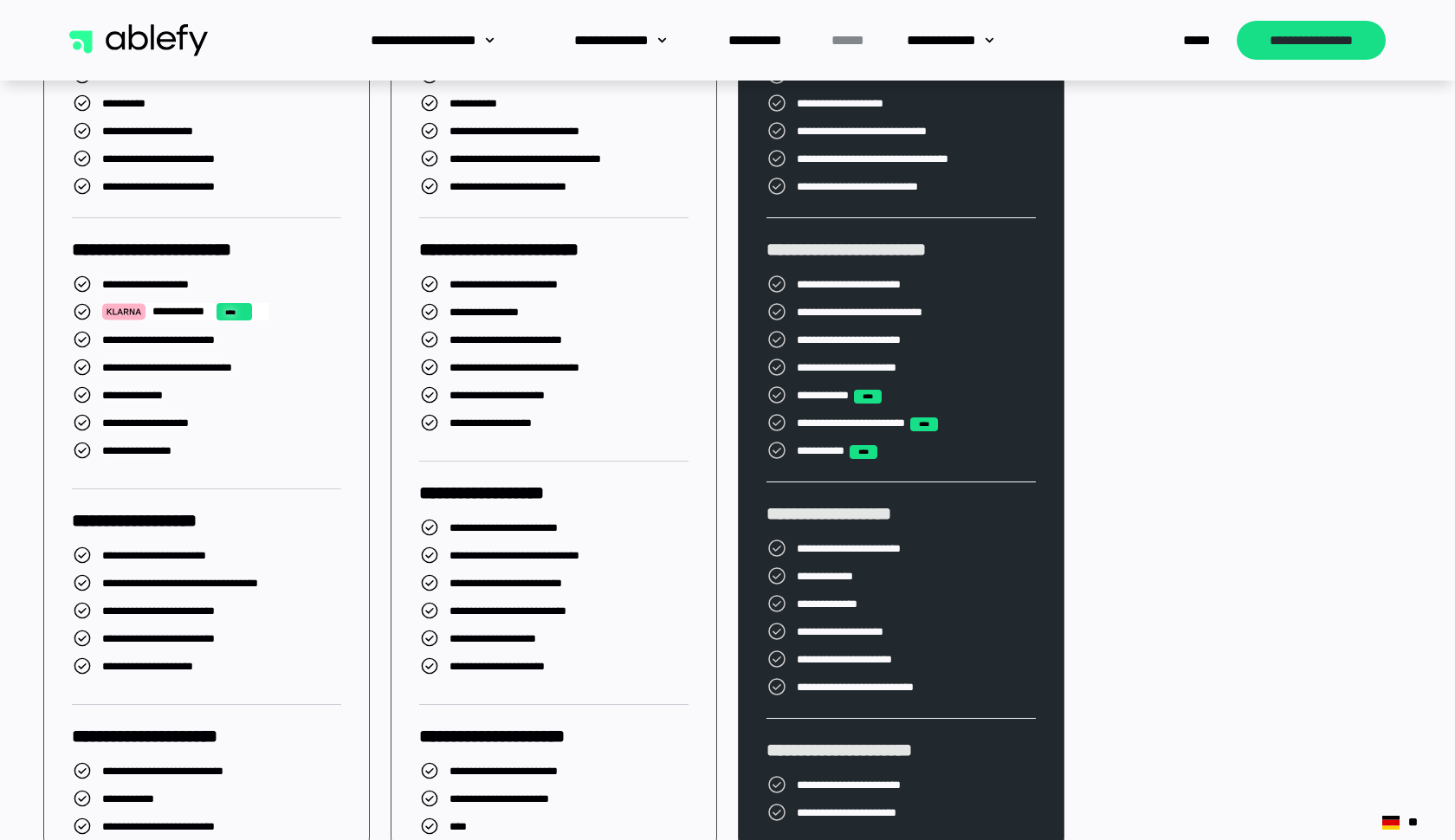 click on "**********" at bounding box center (901, 249) 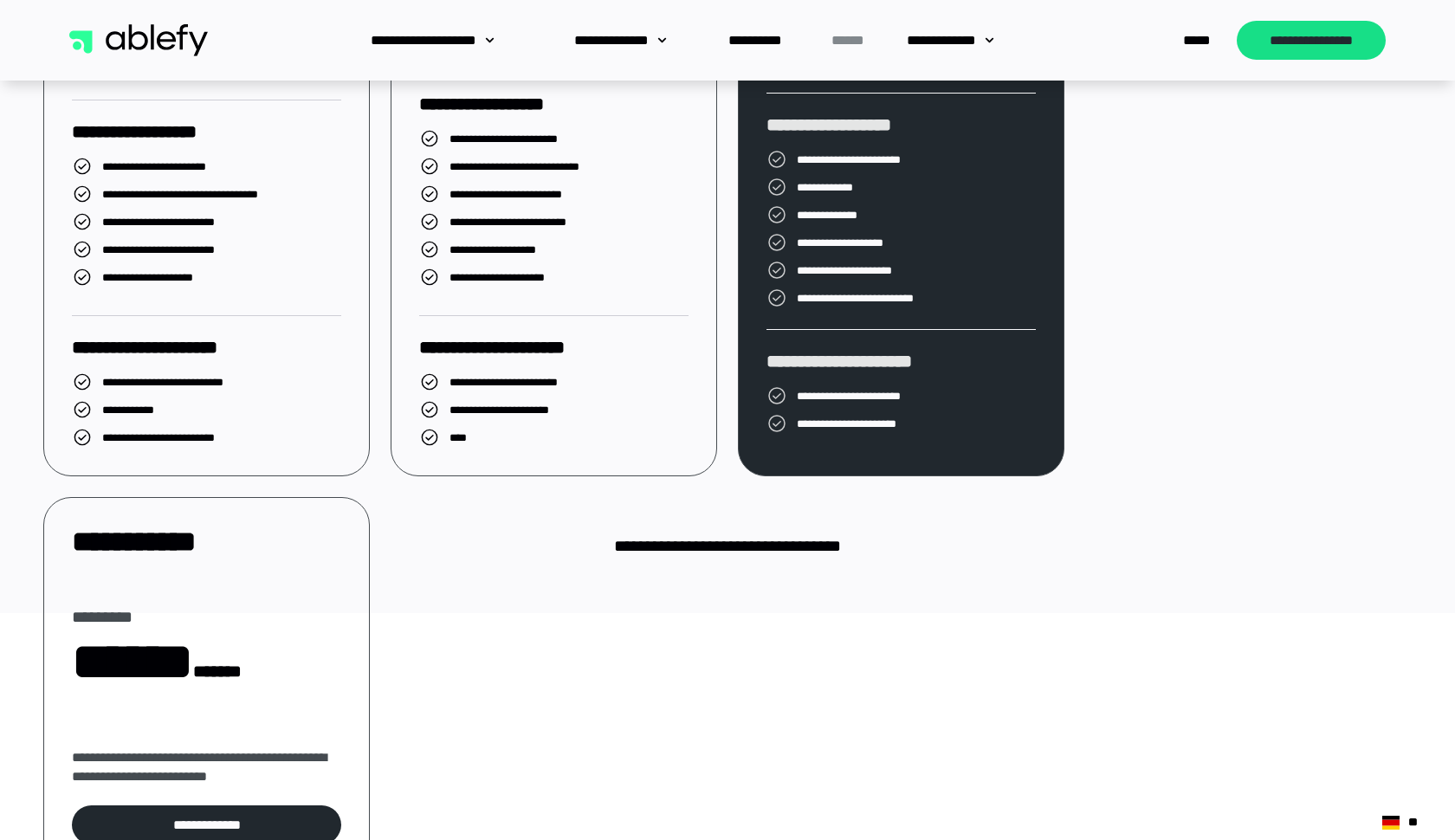 scroll, scrollTop: 1249, scrollLeft: 0, axis: vertical 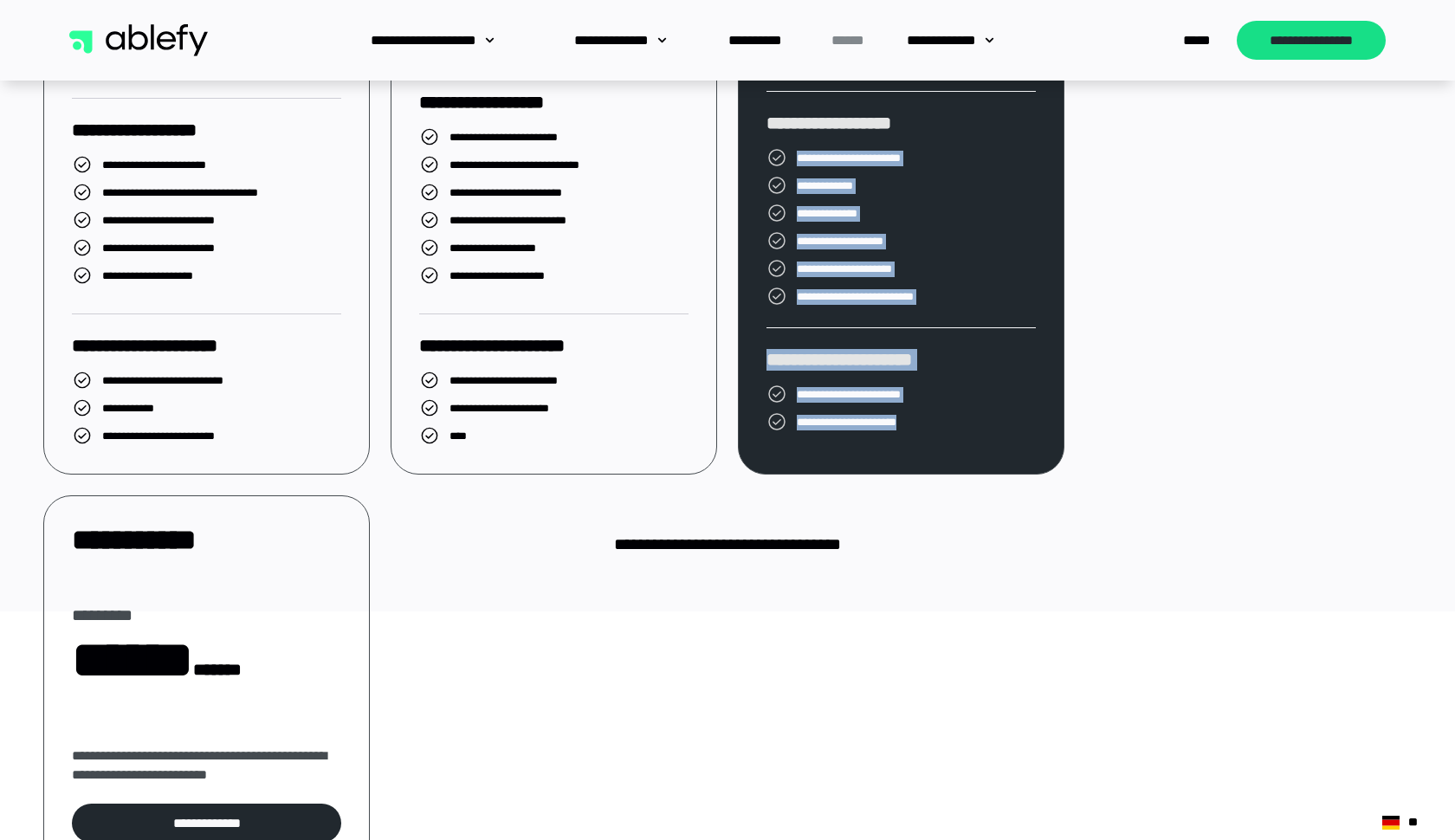 drag, startPoint x: 799, startPoint y: 155, endPoint x: 962, endPoint y: 476, distance: 360.0139 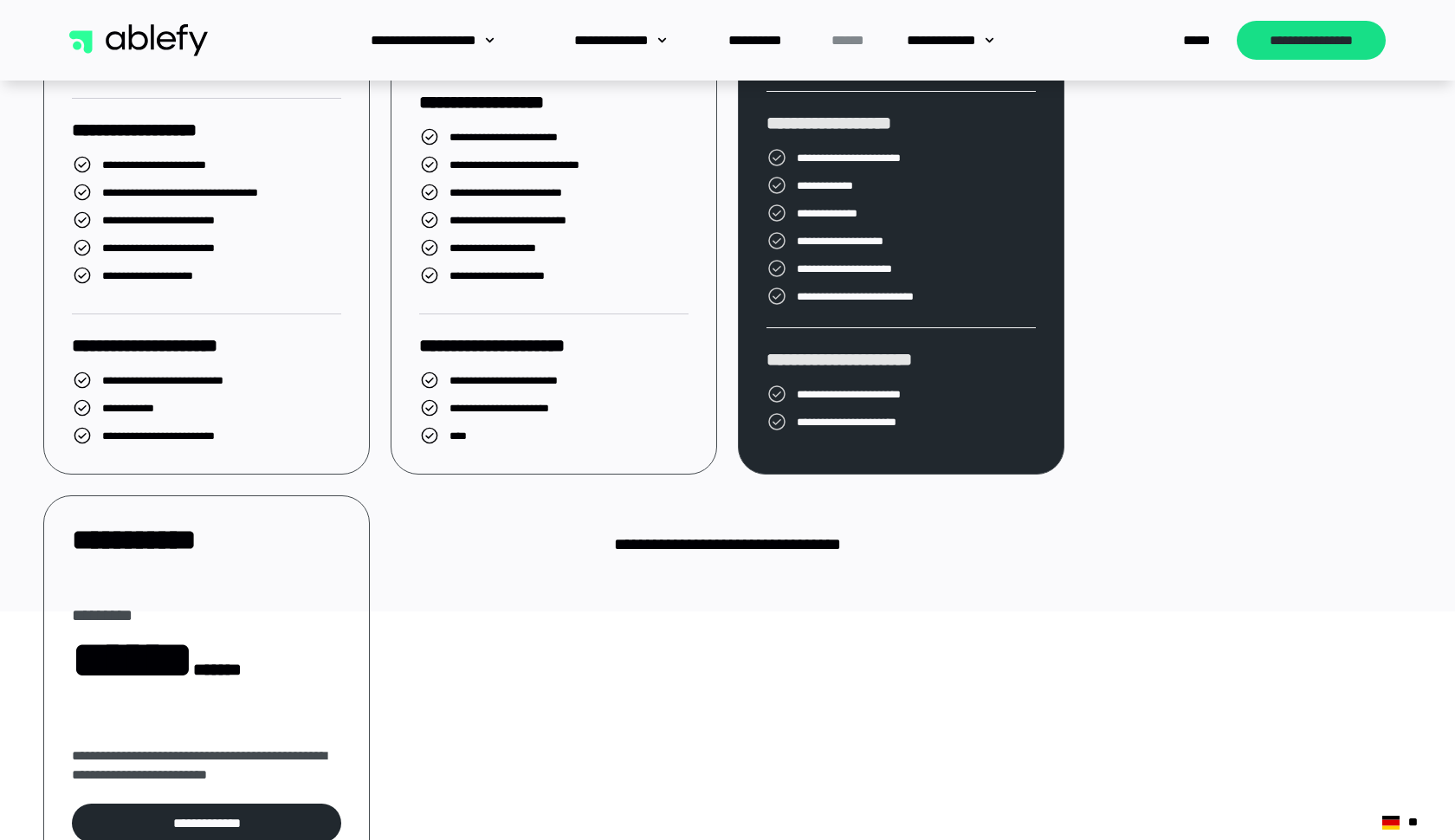 click on "**********" at bounding box center (727, 545) 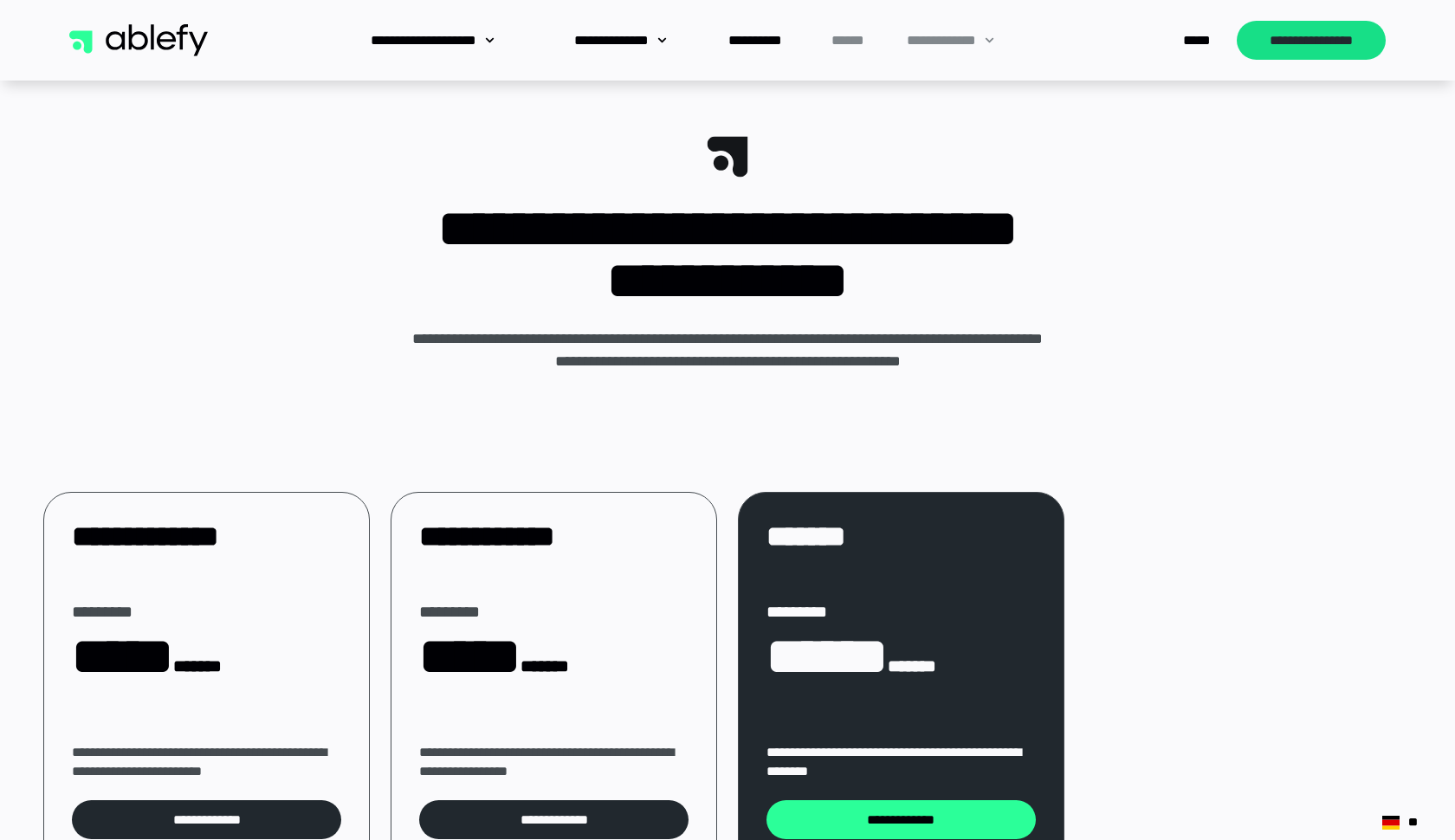 scroll, scrollTop: 0, scrollLeft: 0, axis: both 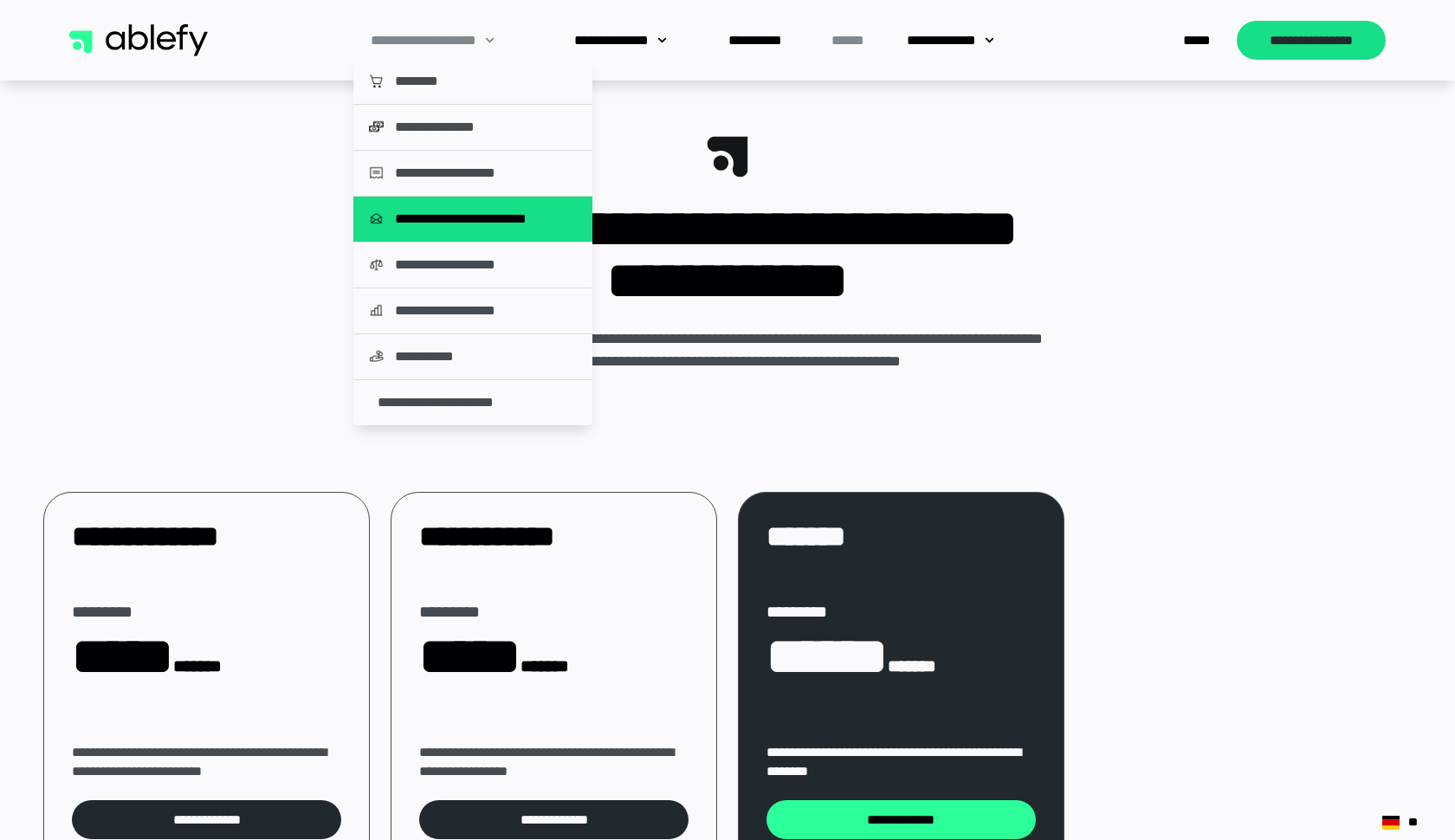click on "**********" 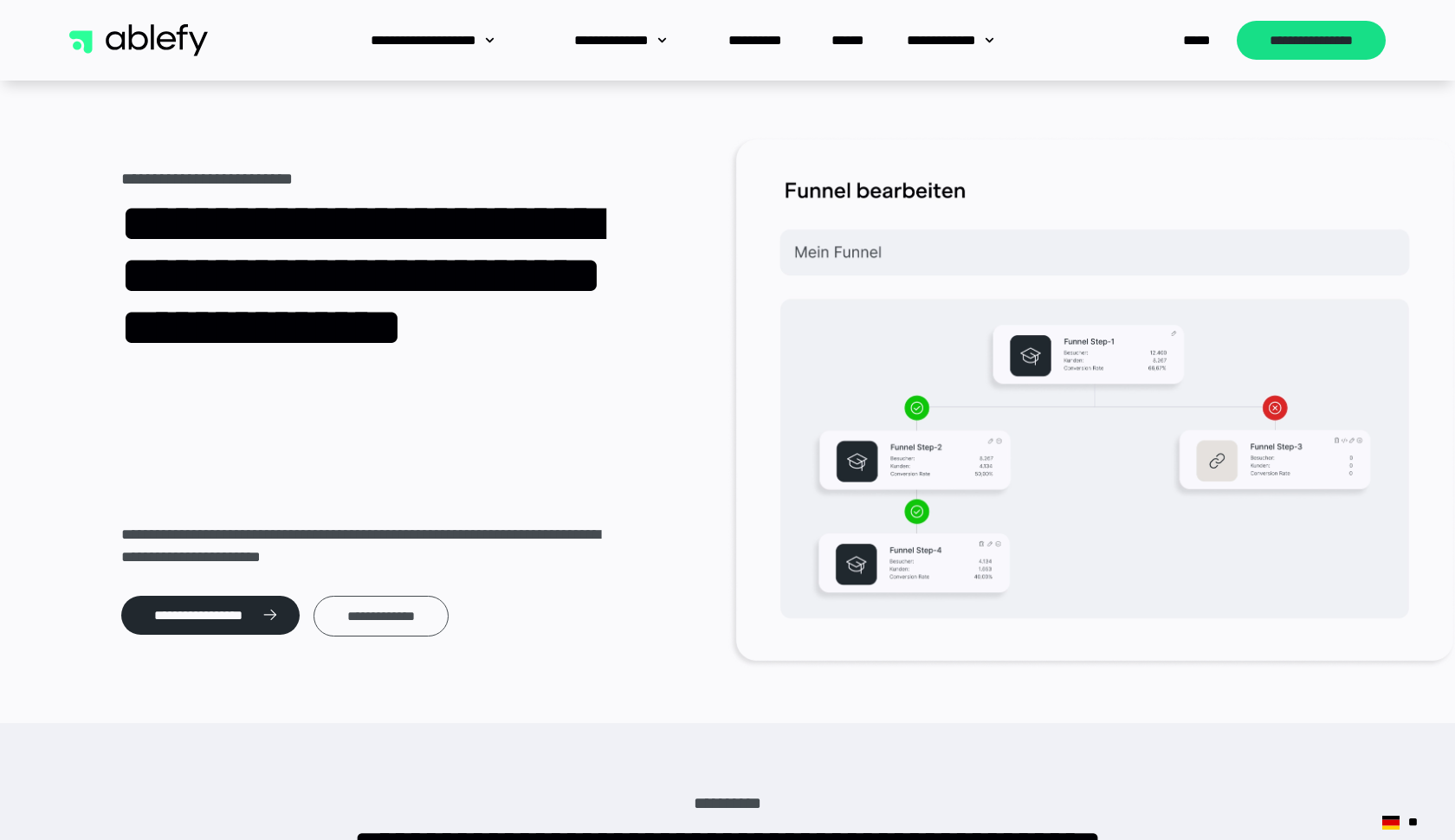 scroll, scrollTop: 0, scrollLeft: 0, axis: both 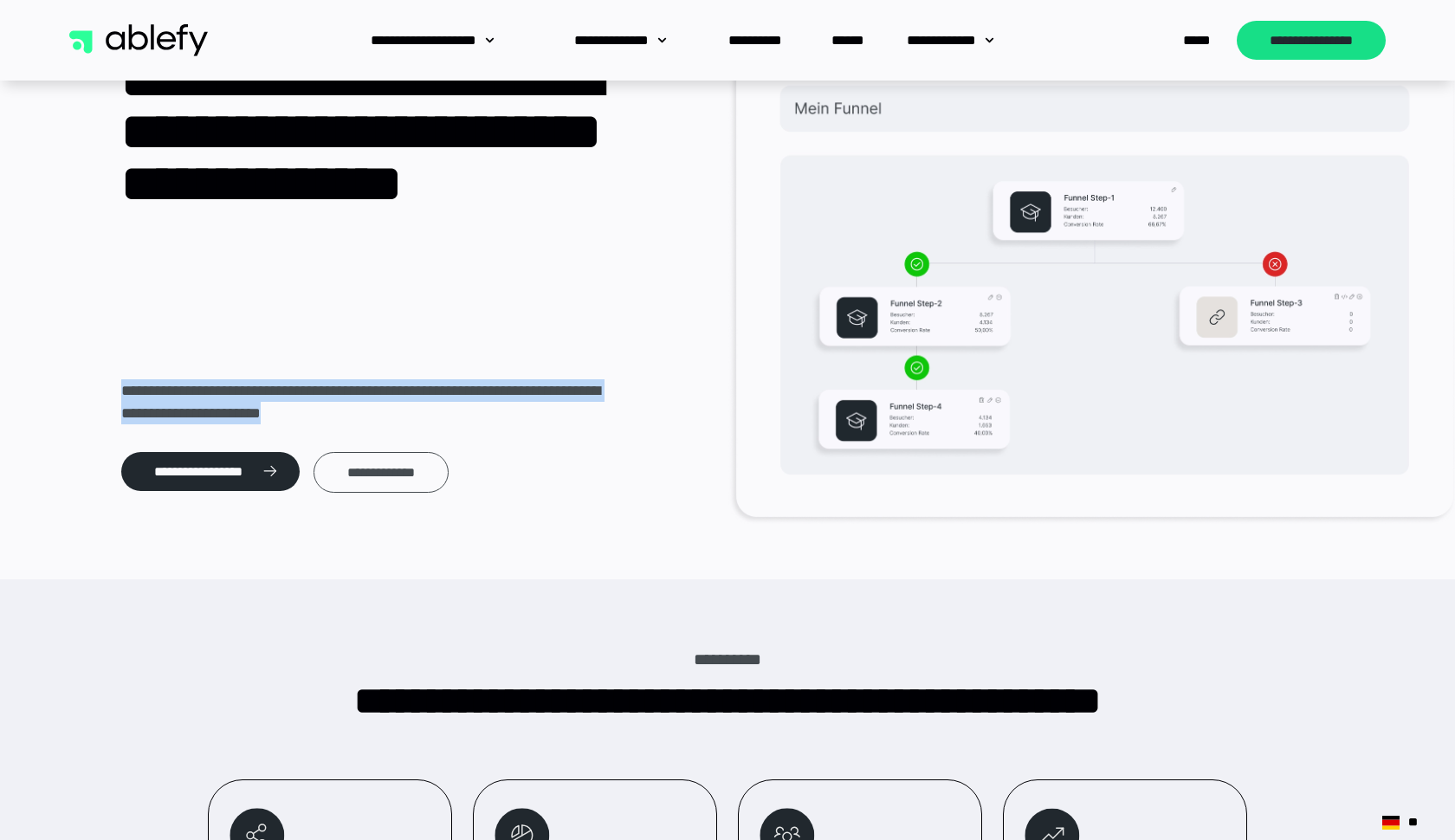drag, startPoint x: 455, startPoint y: 328, endPoint x: 488, endPoint y: 436, distance: 112.92918 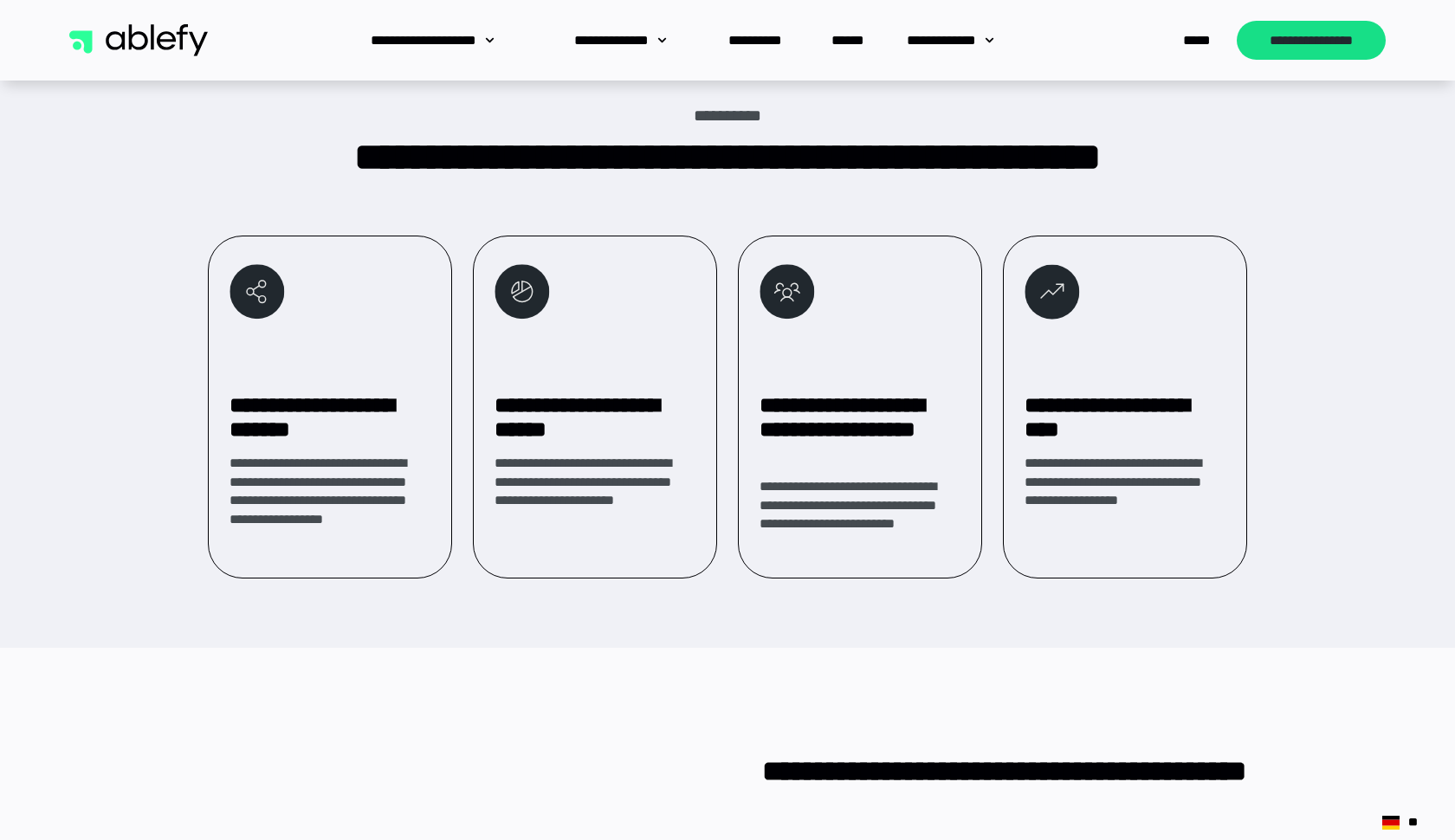 scroll, scrollTop: 693, scrollLeft: 0, axis: vertical 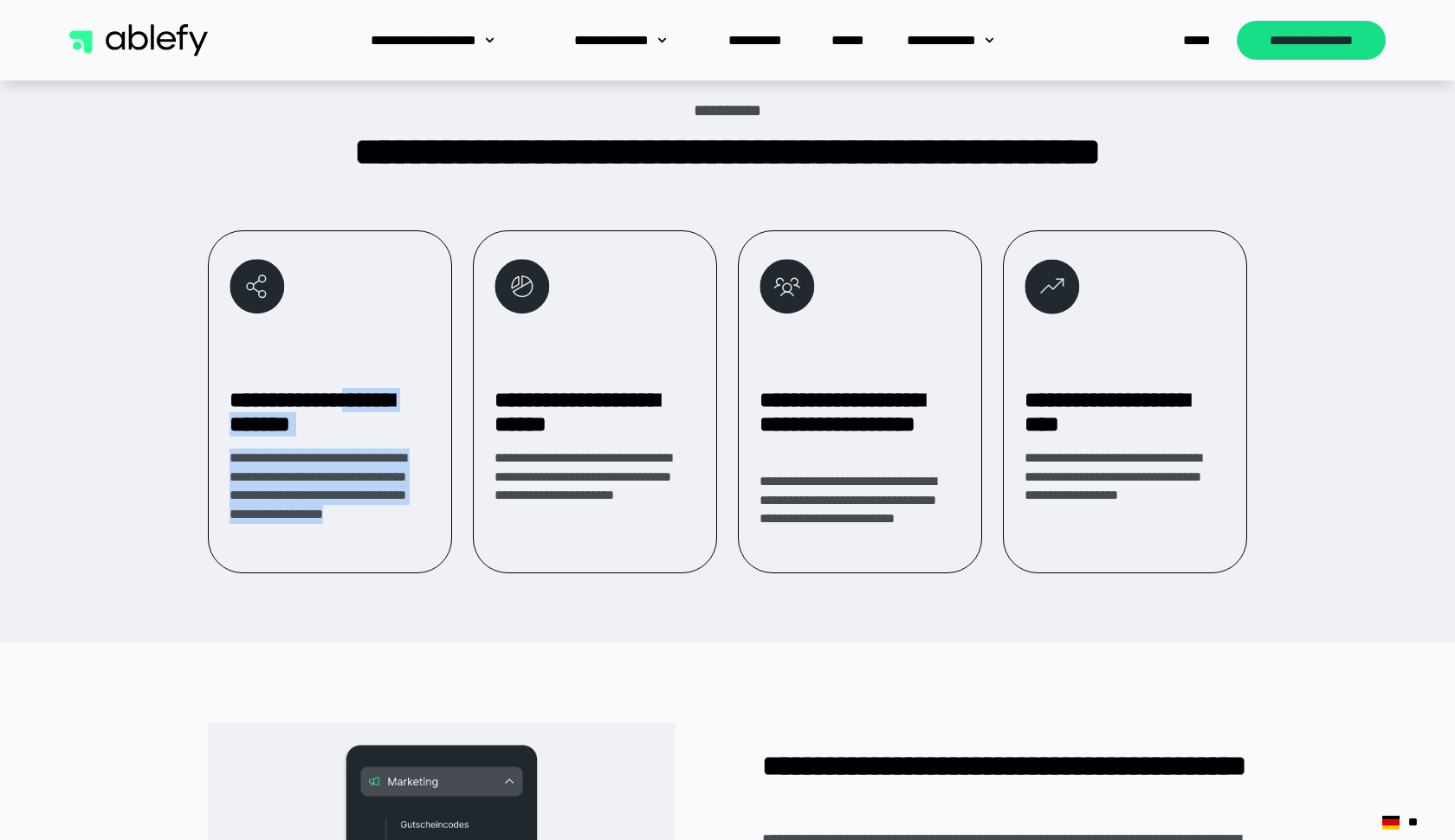 drag, startPoint x: 364, startPoint y: 404, endPoint x: 436, endPoint y: 539, distance: 153 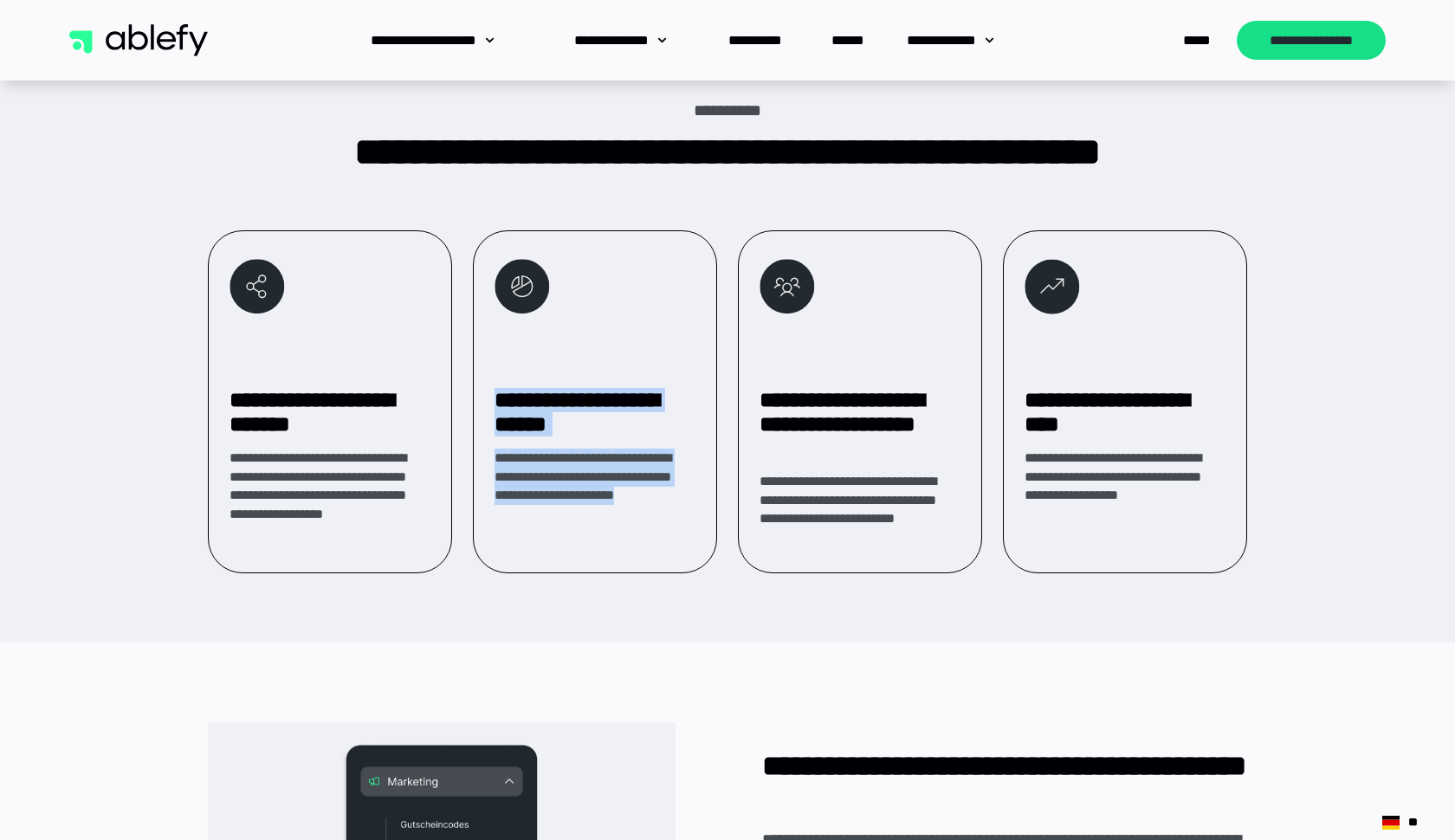 drag, startPoint x: 500, startPoint y: 397, endPoint x: 661, endPoint y: 516, distance: 200.2049 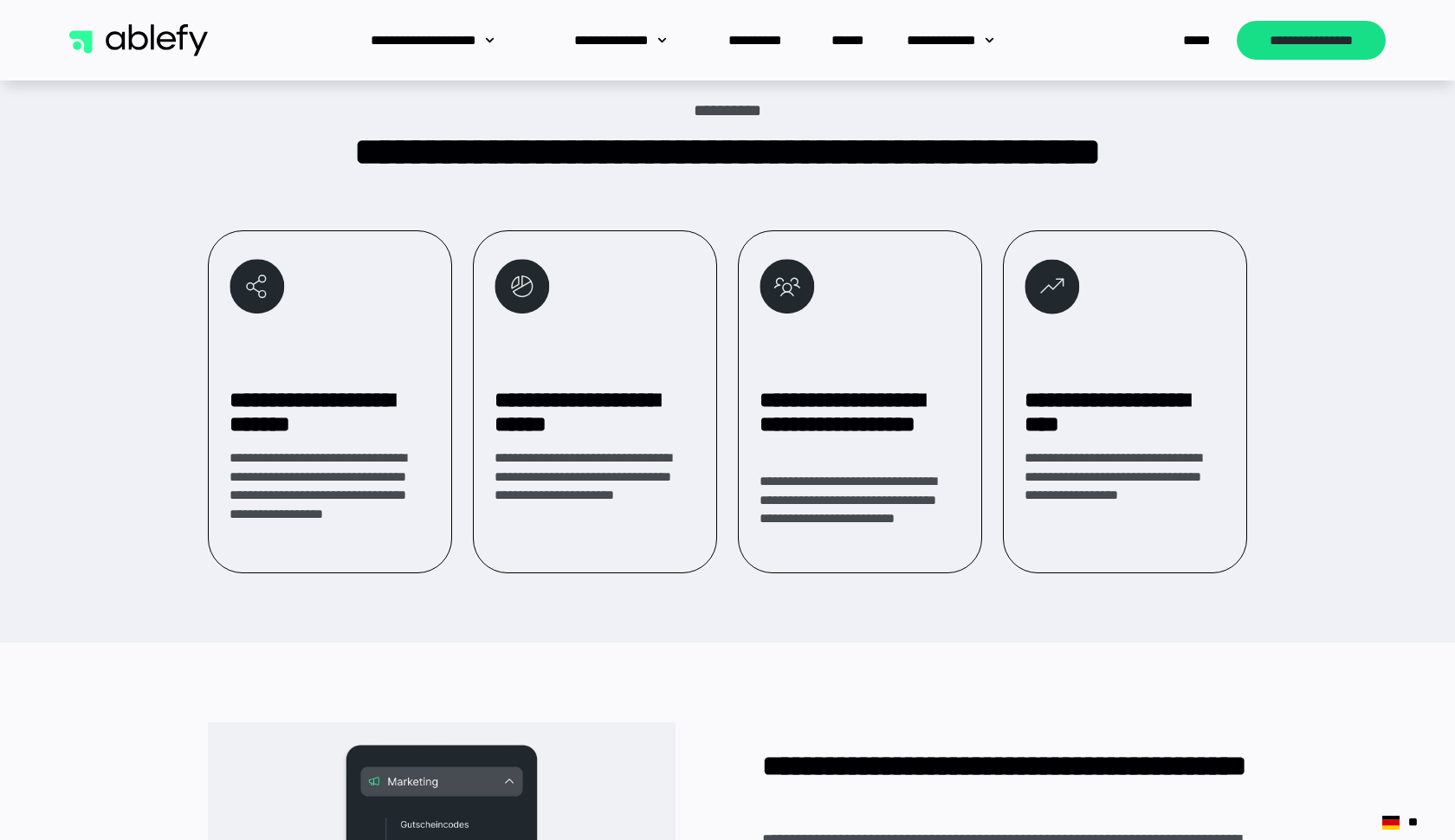 click on "**********" at bounding box center (842, 411) 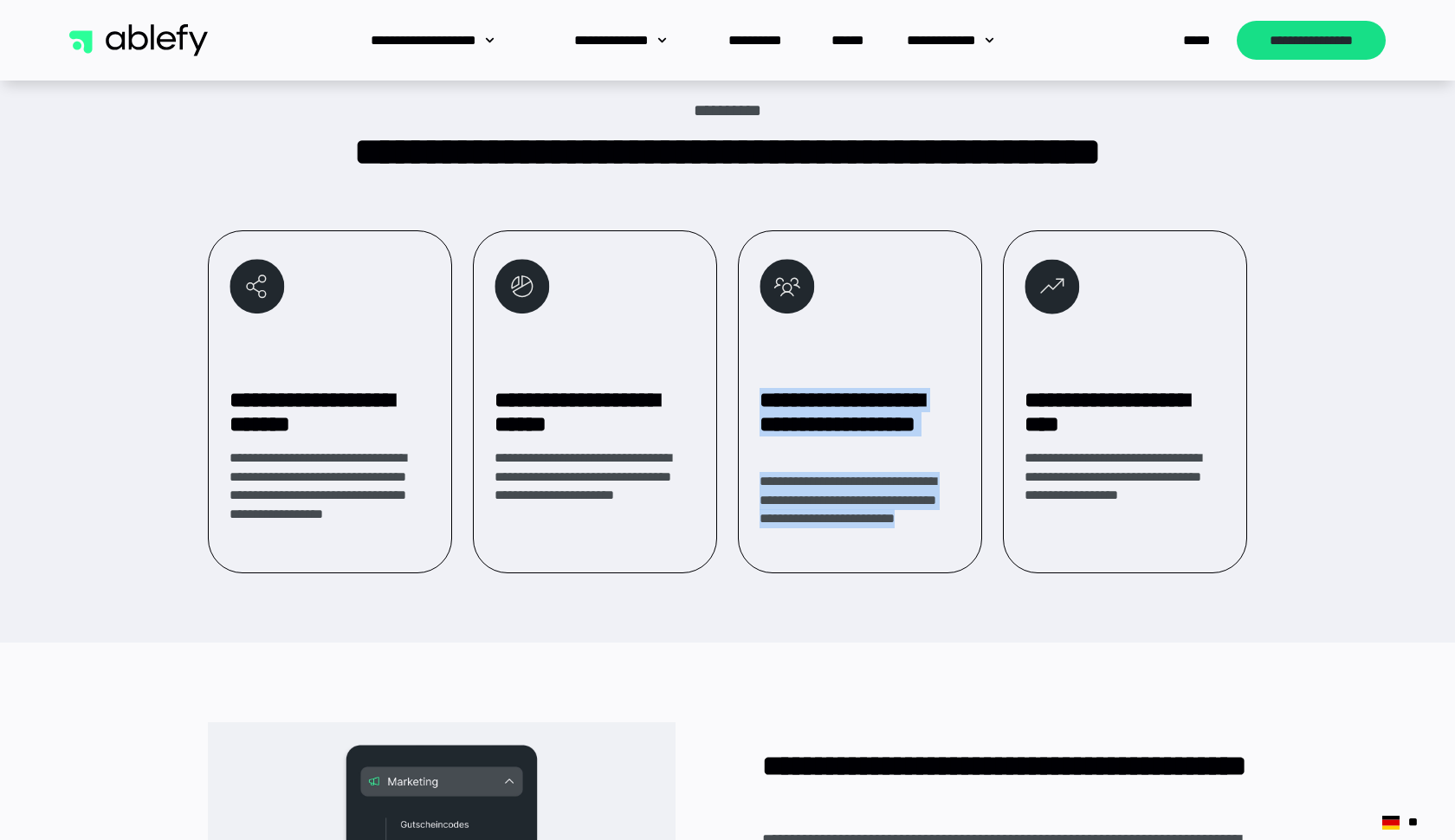 drag, startPoint x: 754, startPoint y: 393, endPoint x: 954, endPoint y: 567, distance: 265.0962 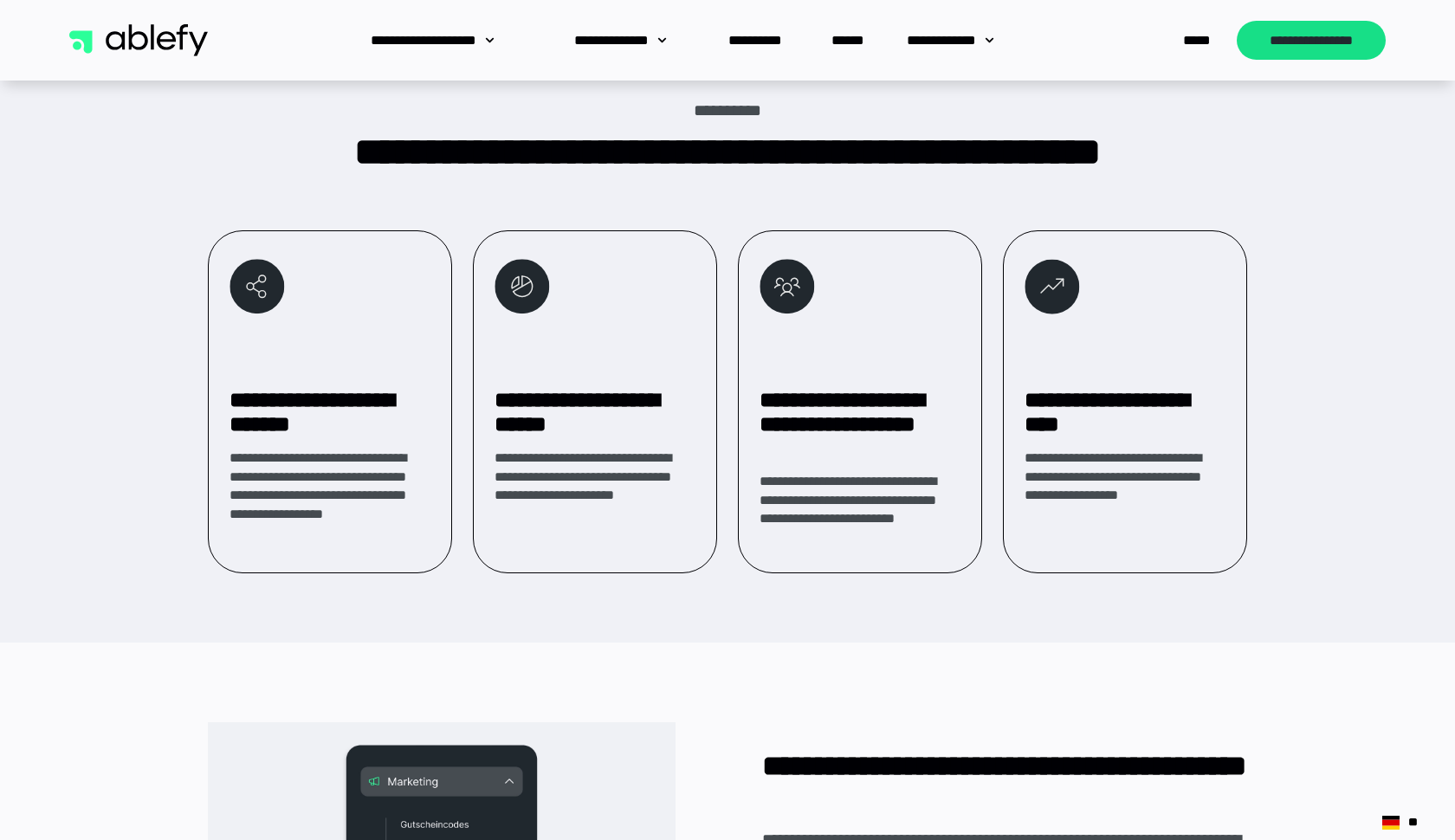 click on "**********" at bounding box center [1125, 402] 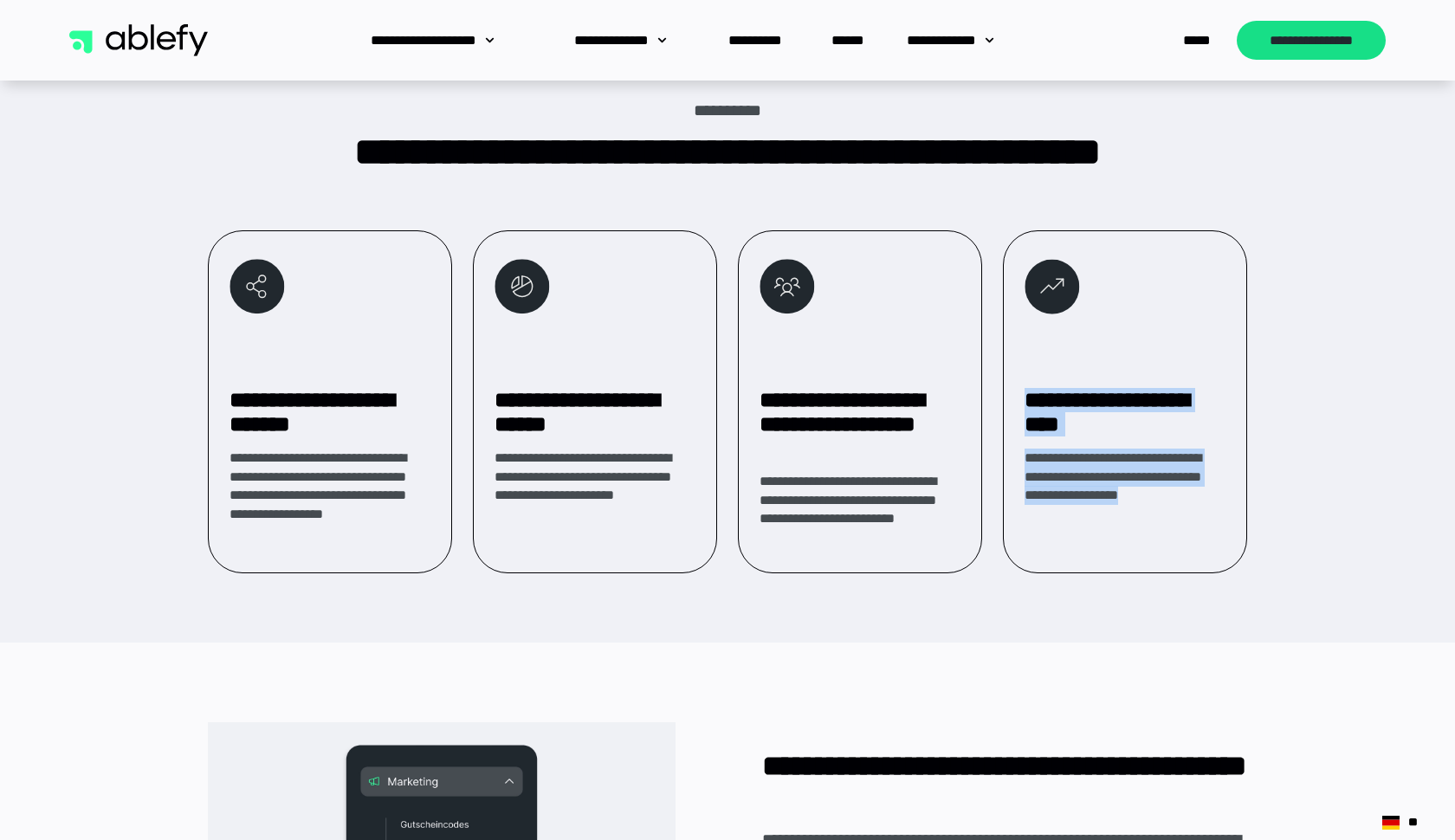 drag, startPoint x: 1026, startPoint y: 390, endPoint x: 1149, endPoint y: 556, distance: 206.60348 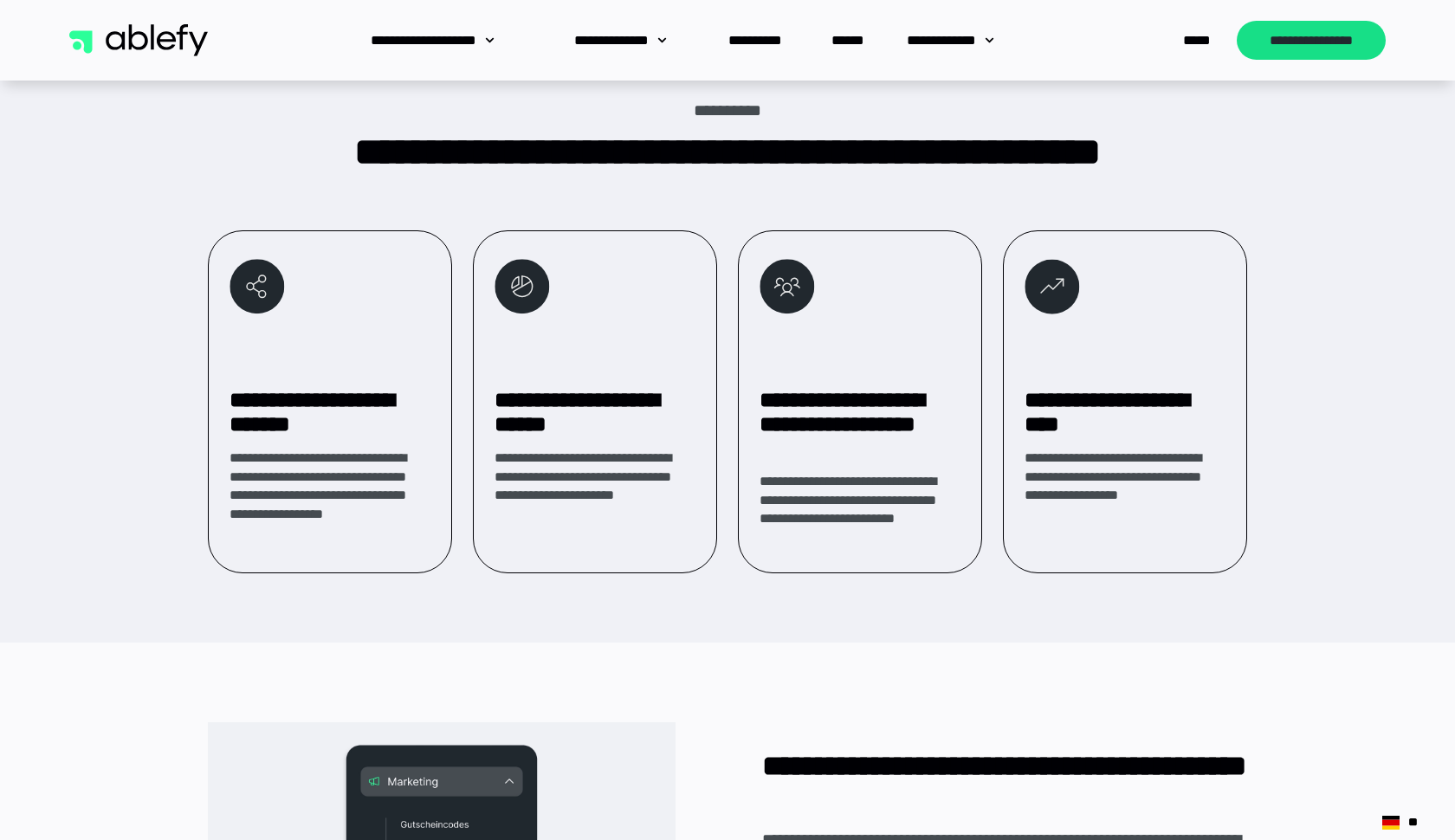 click on "**********" at bounding box center [728, 877] 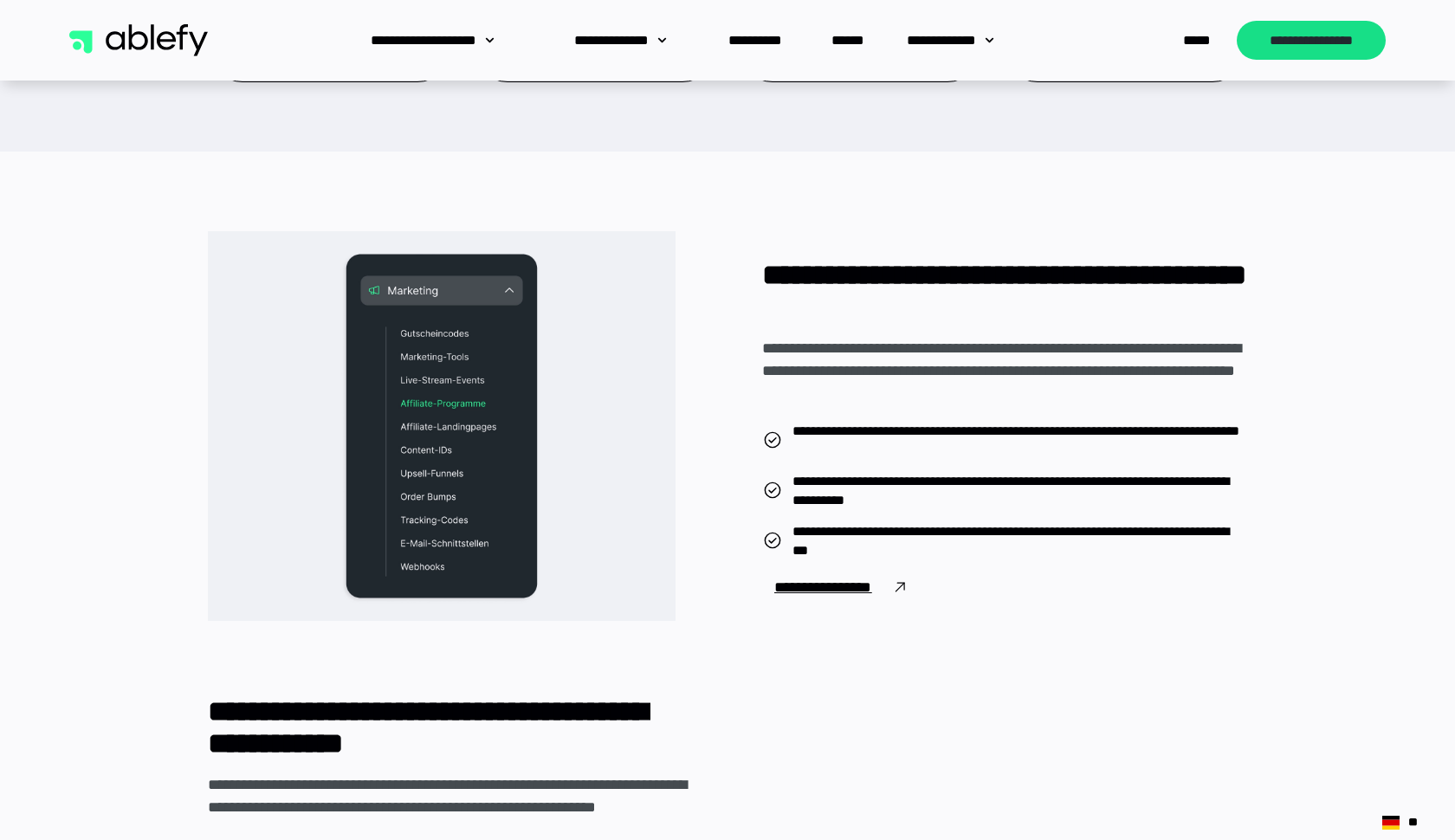 scroll, scrollTop: 1221, scrollLeft: 0, axis: vertical 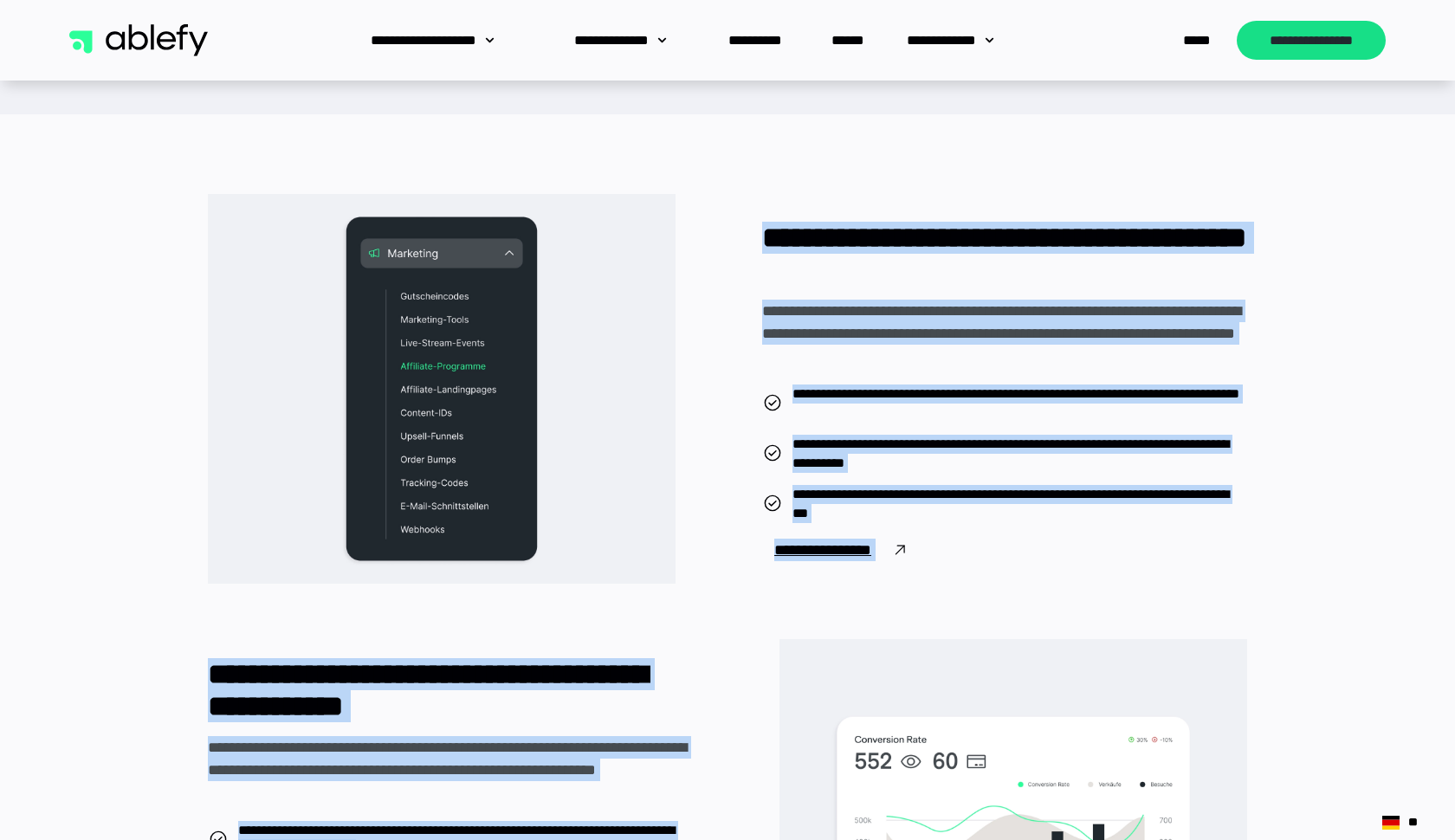 drag, startPoint x: 756, startPoint y: 240, endPoint x: 945, endPoint y: 621, distance: 425.3022 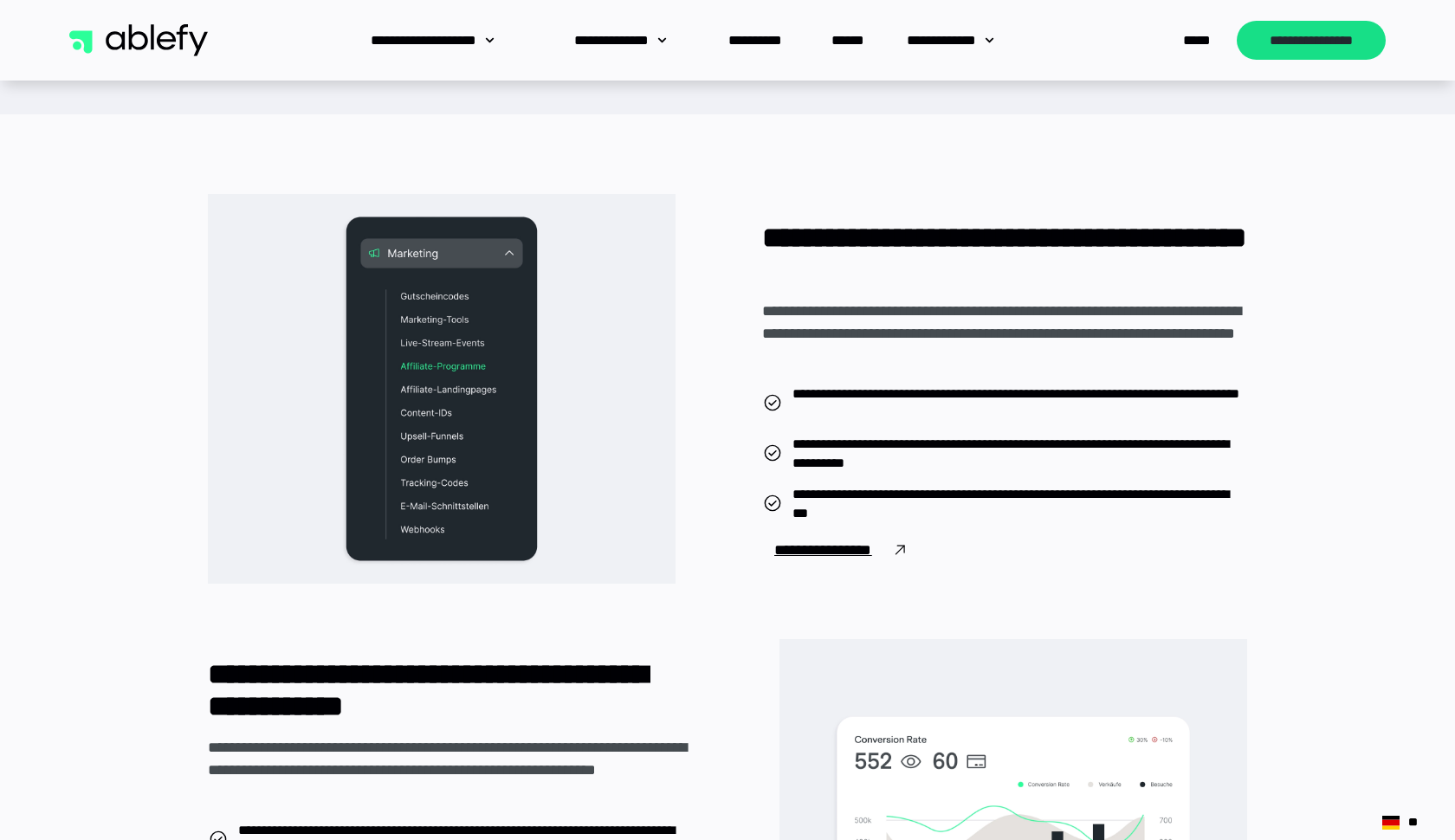 click on "**********" at bounding box center (728, 834) 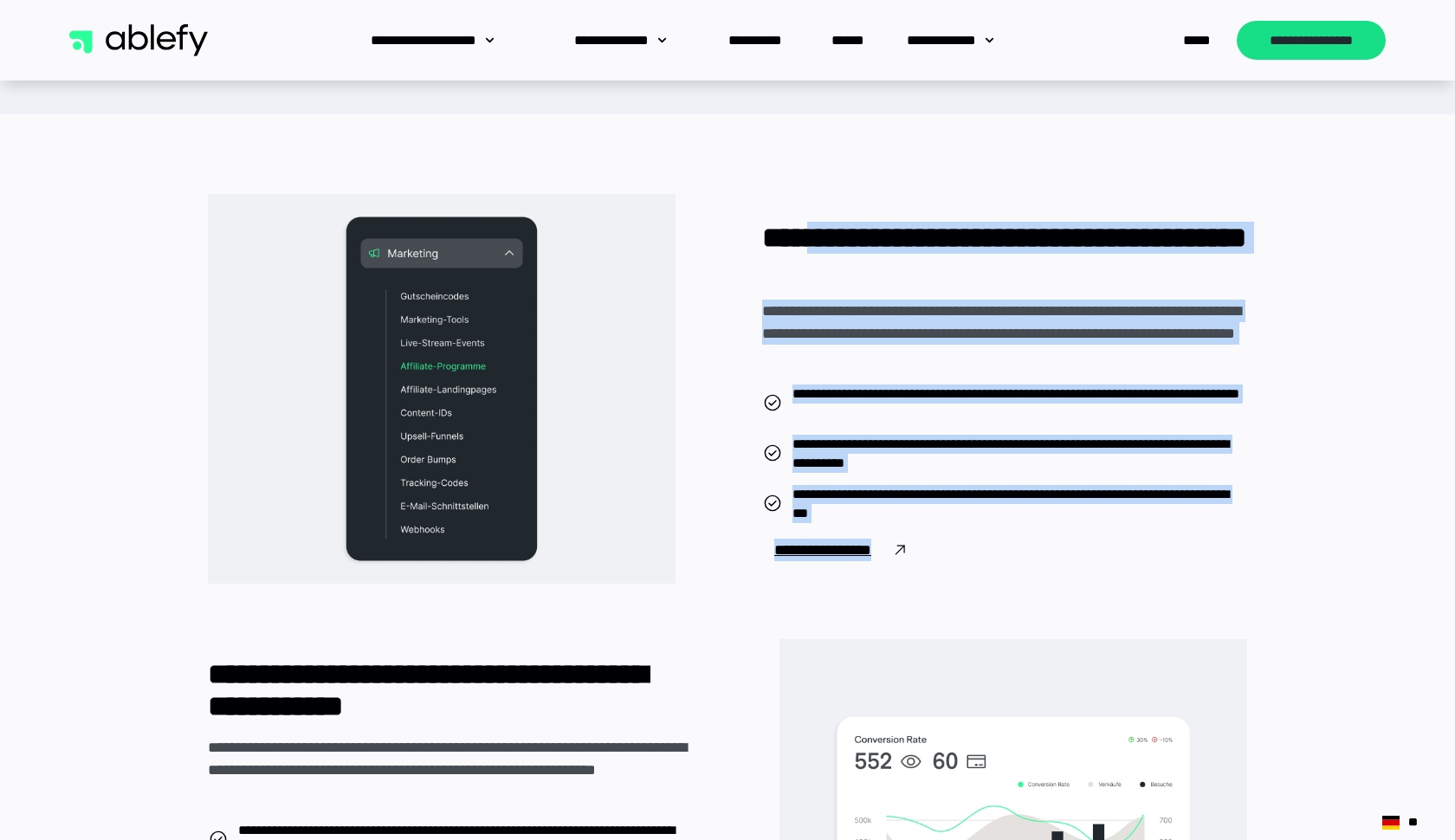 drag, startPoint x: 827, startPoint y: 223, endPoint x: 933, endPoint y: 544, distance: 338.04881 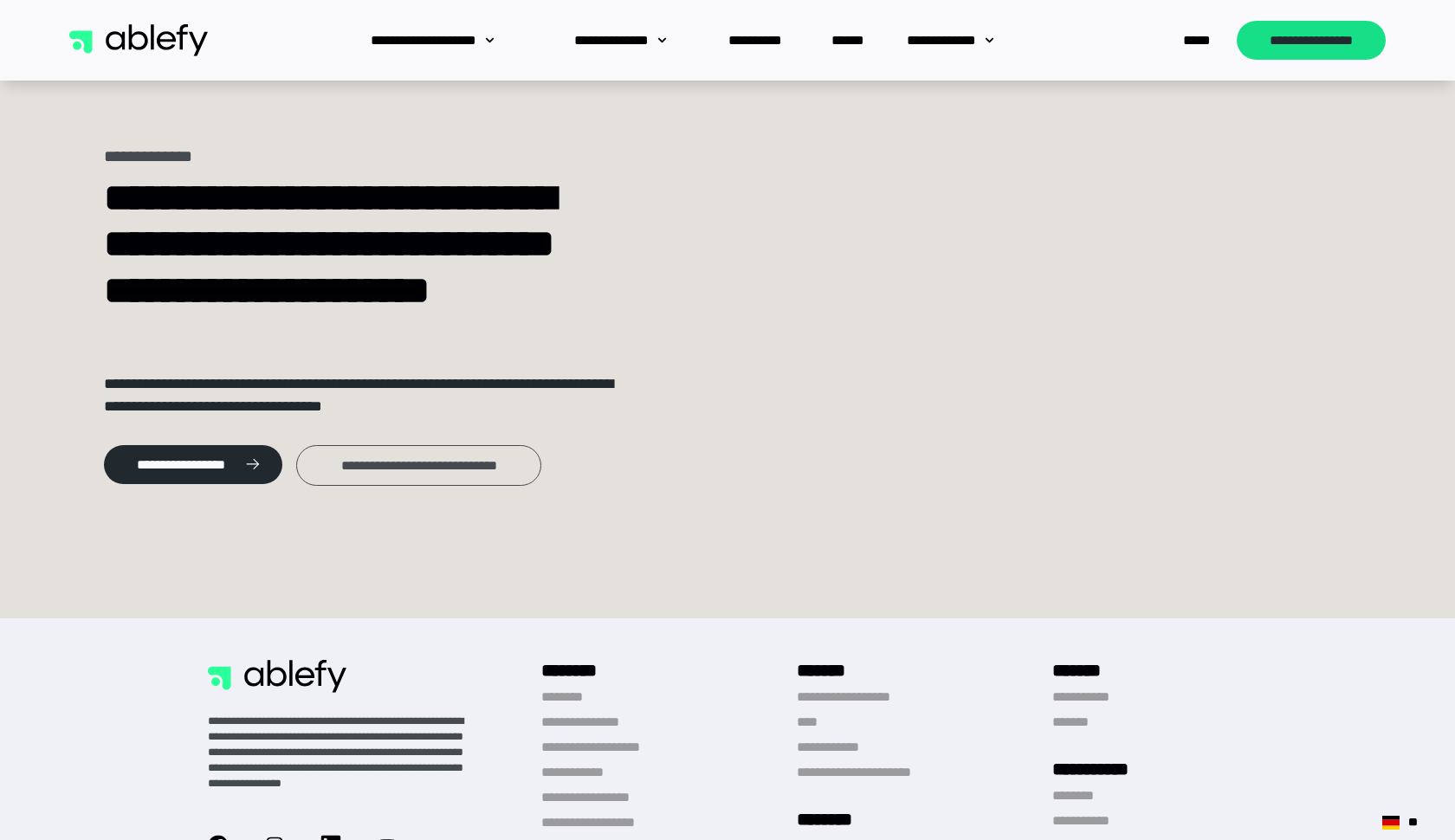 scroll, scrollTop: 4461, scrollLeft: 0, axis: vertical 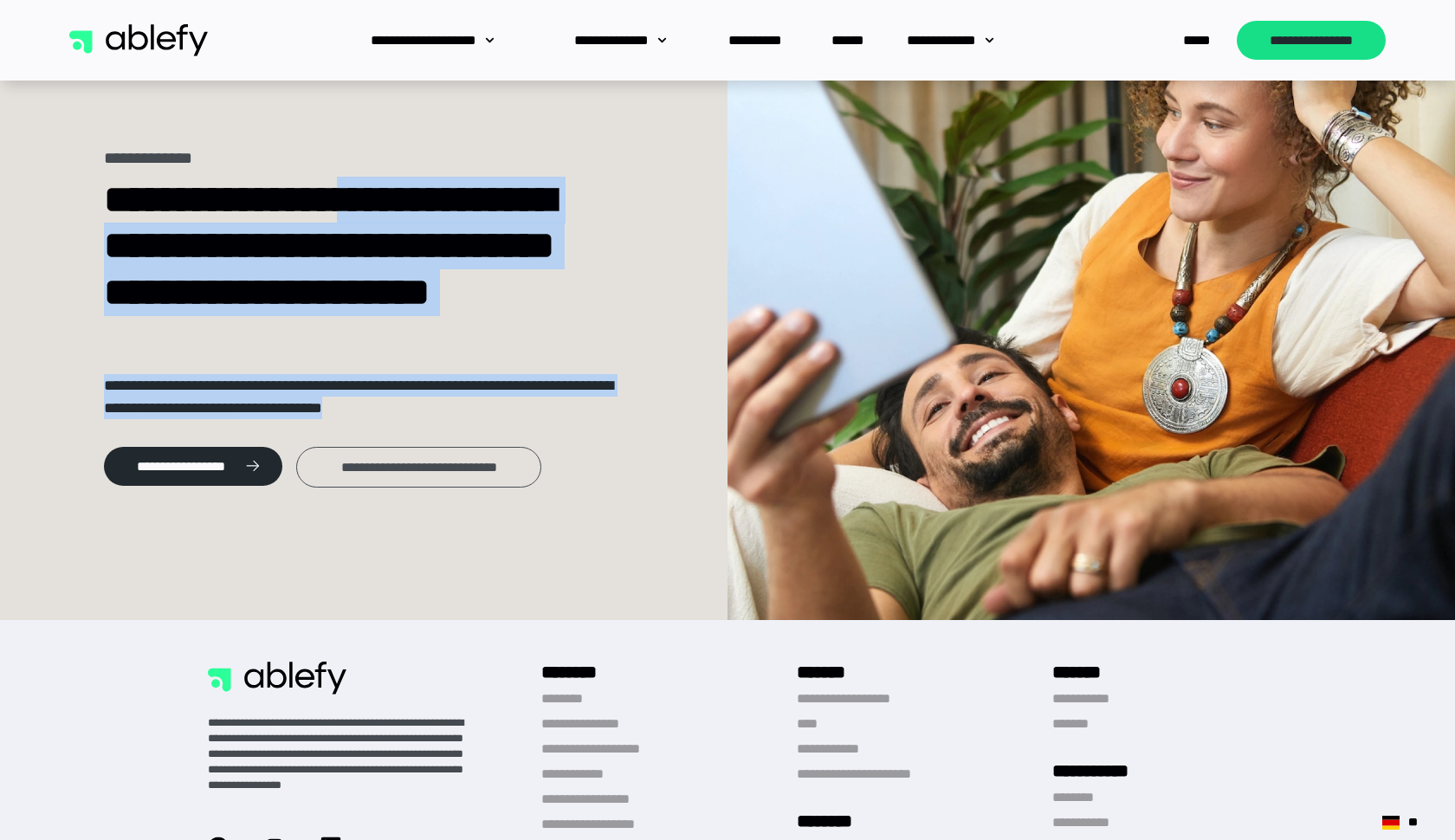 drag, startPoint x: 424, startPoint y: 178, endPoint x: 469, endPoint y: 438, distance: 263.8655 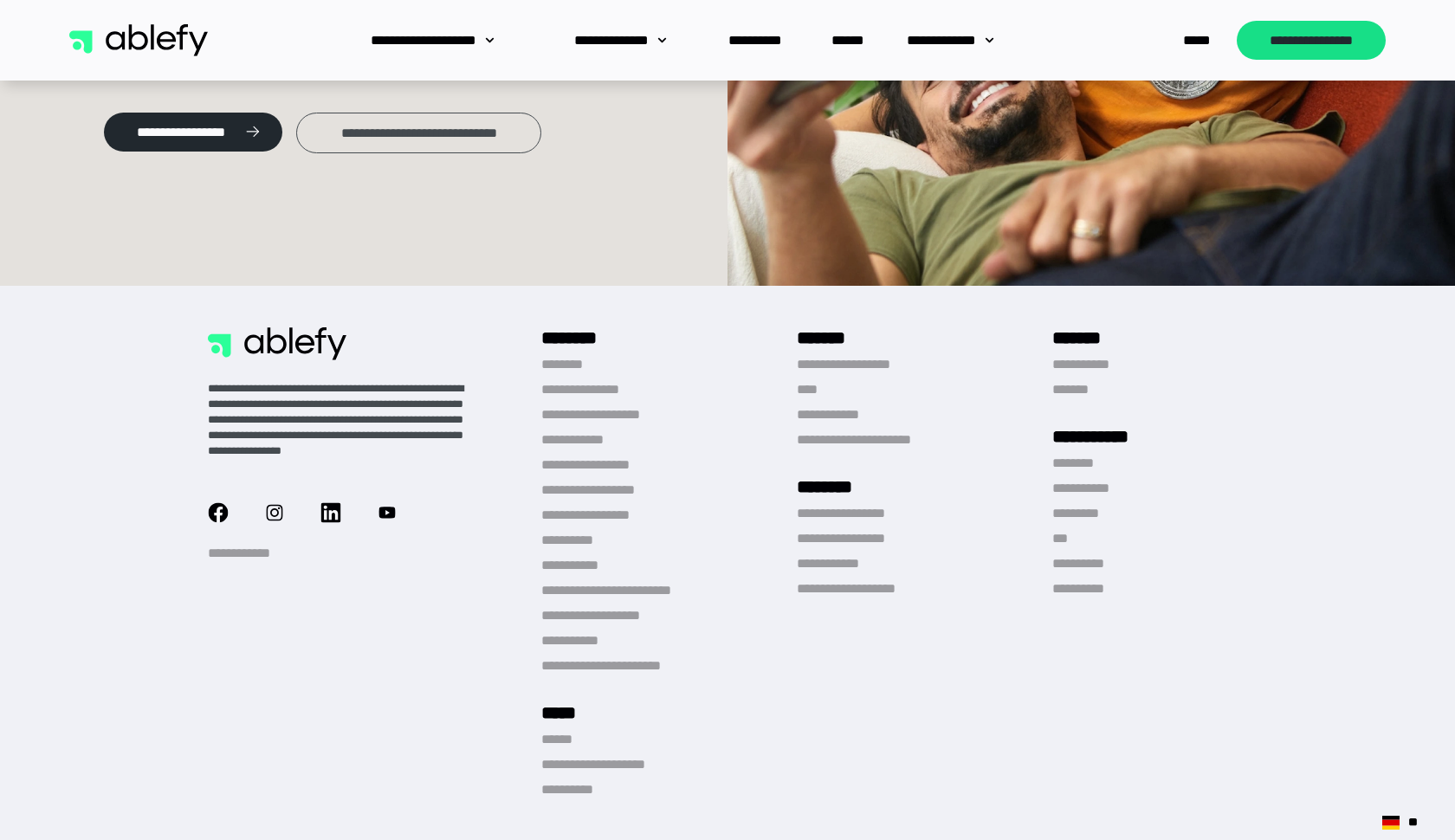 scroll, scrollTop: 4795, scrollLeft: 0, axis: vertical 